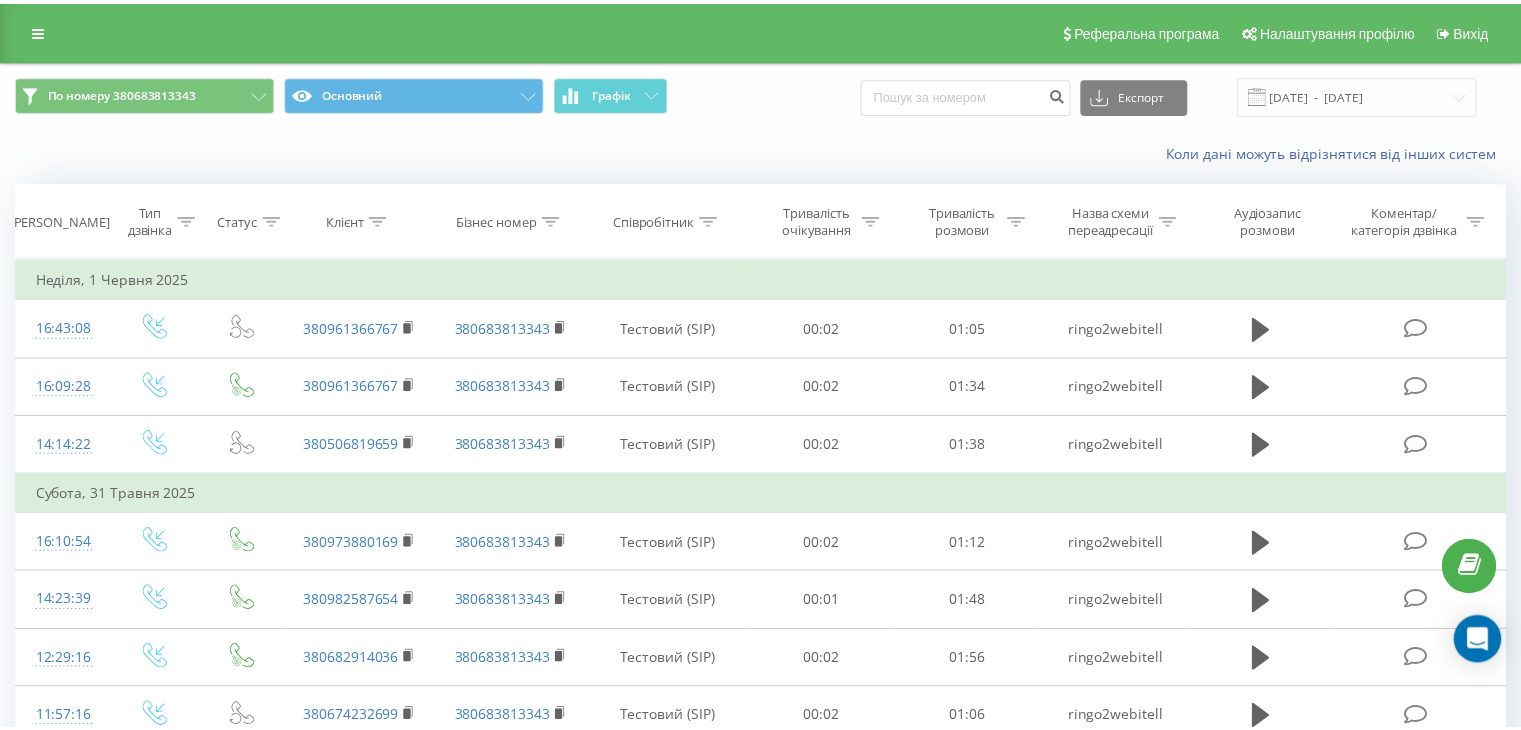 scroll, scrollTop: 0, scrollLeft: 0, axis: both 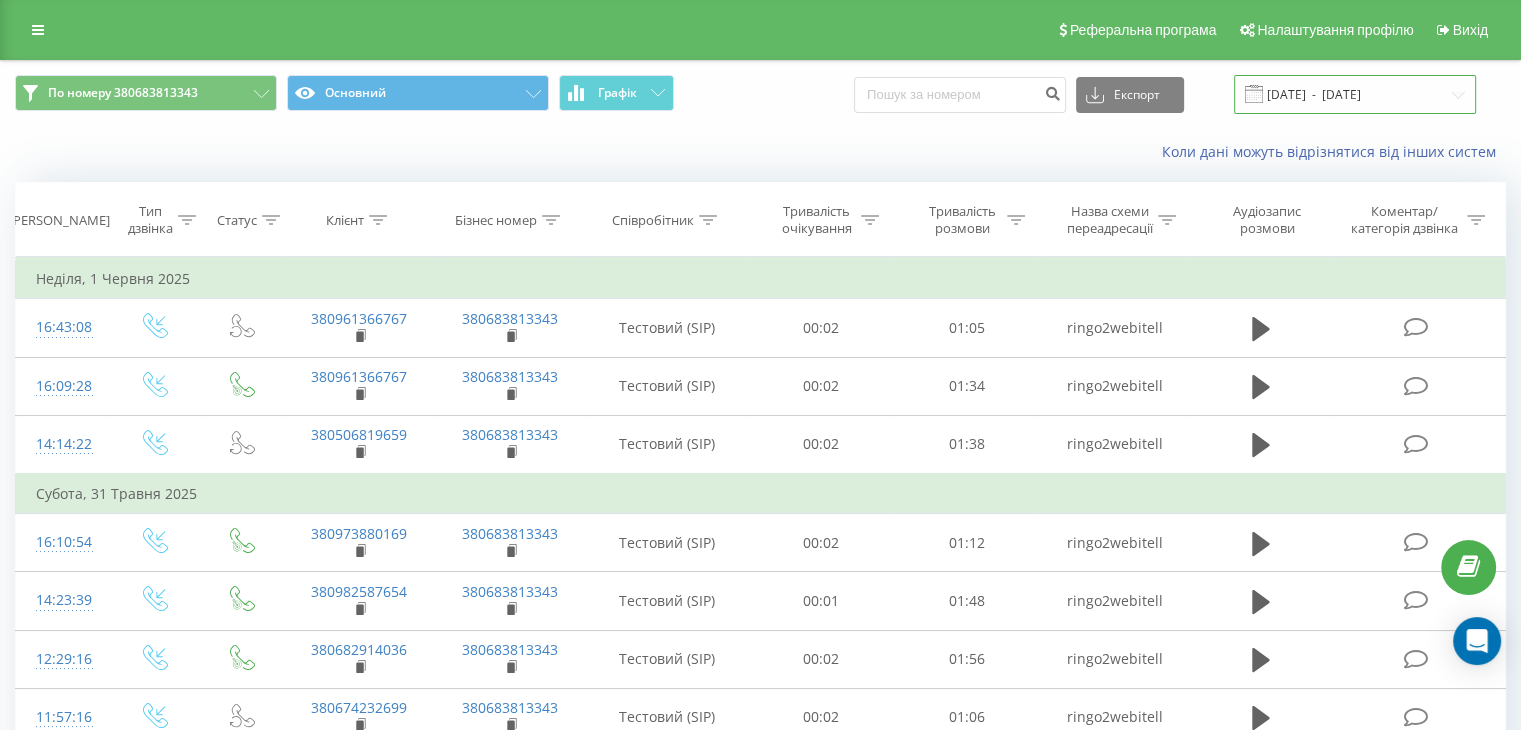 click on "[DATE]  -  [DATE]" at bounding box center [1355, 94] 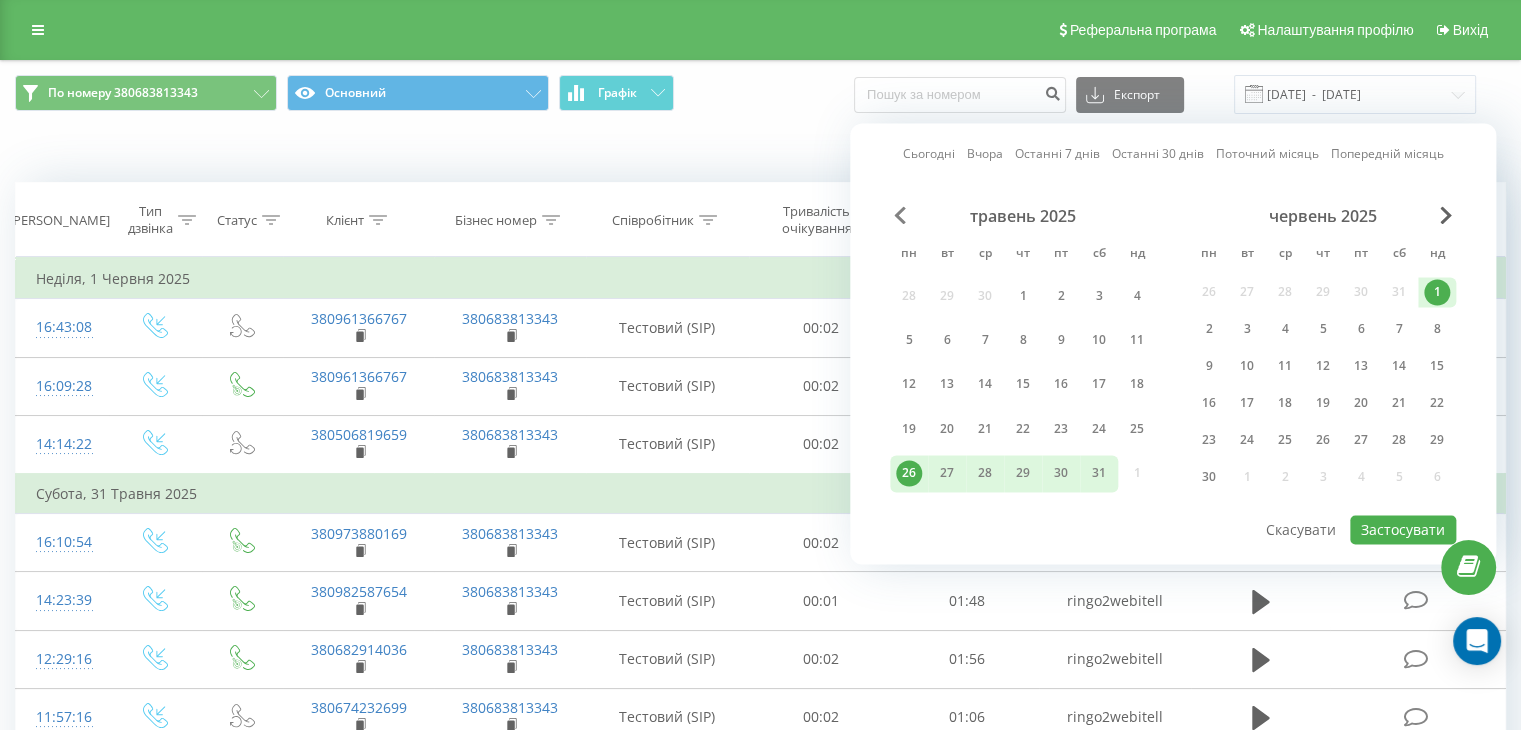 click at bounding box center [900, 215] 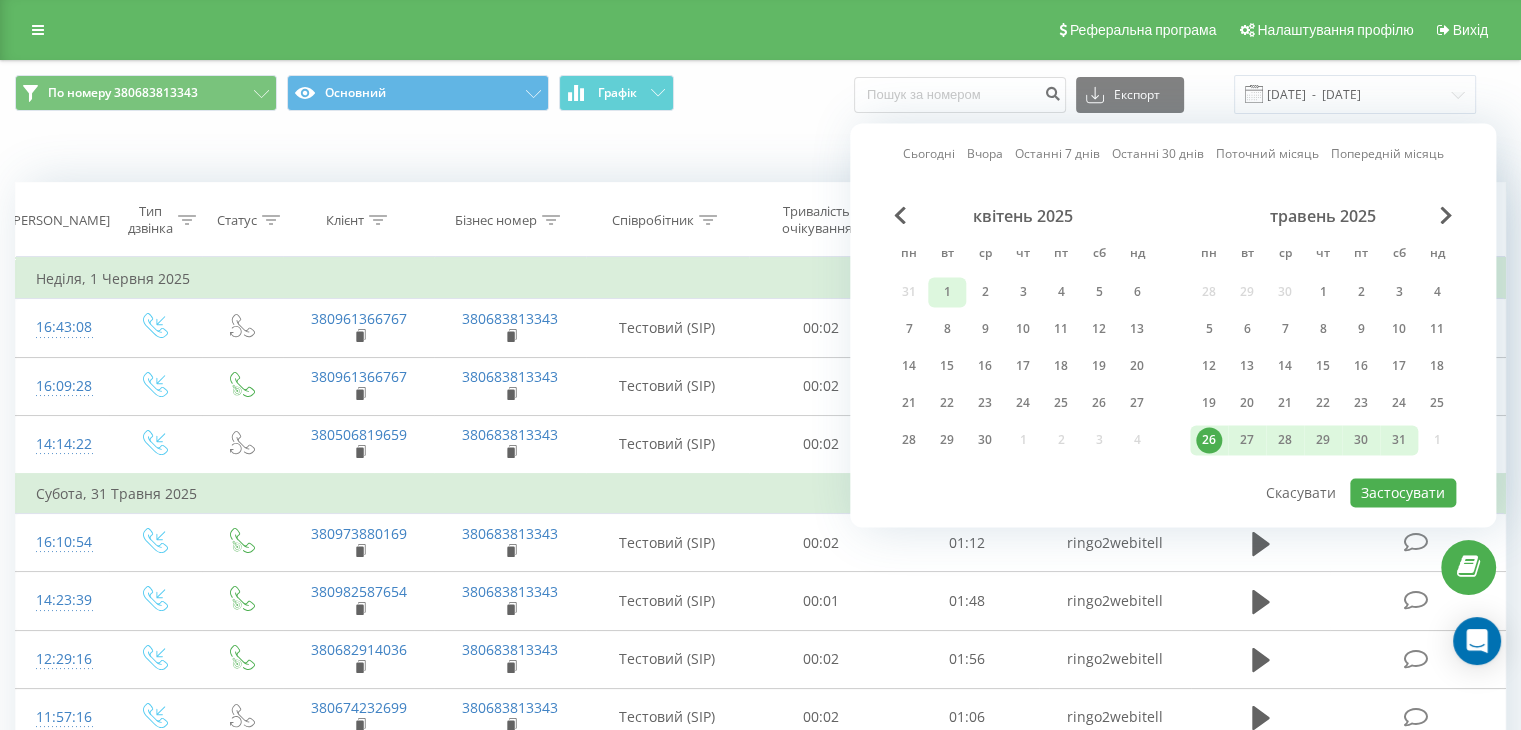 click on "1" at bounding box center (947, 292) 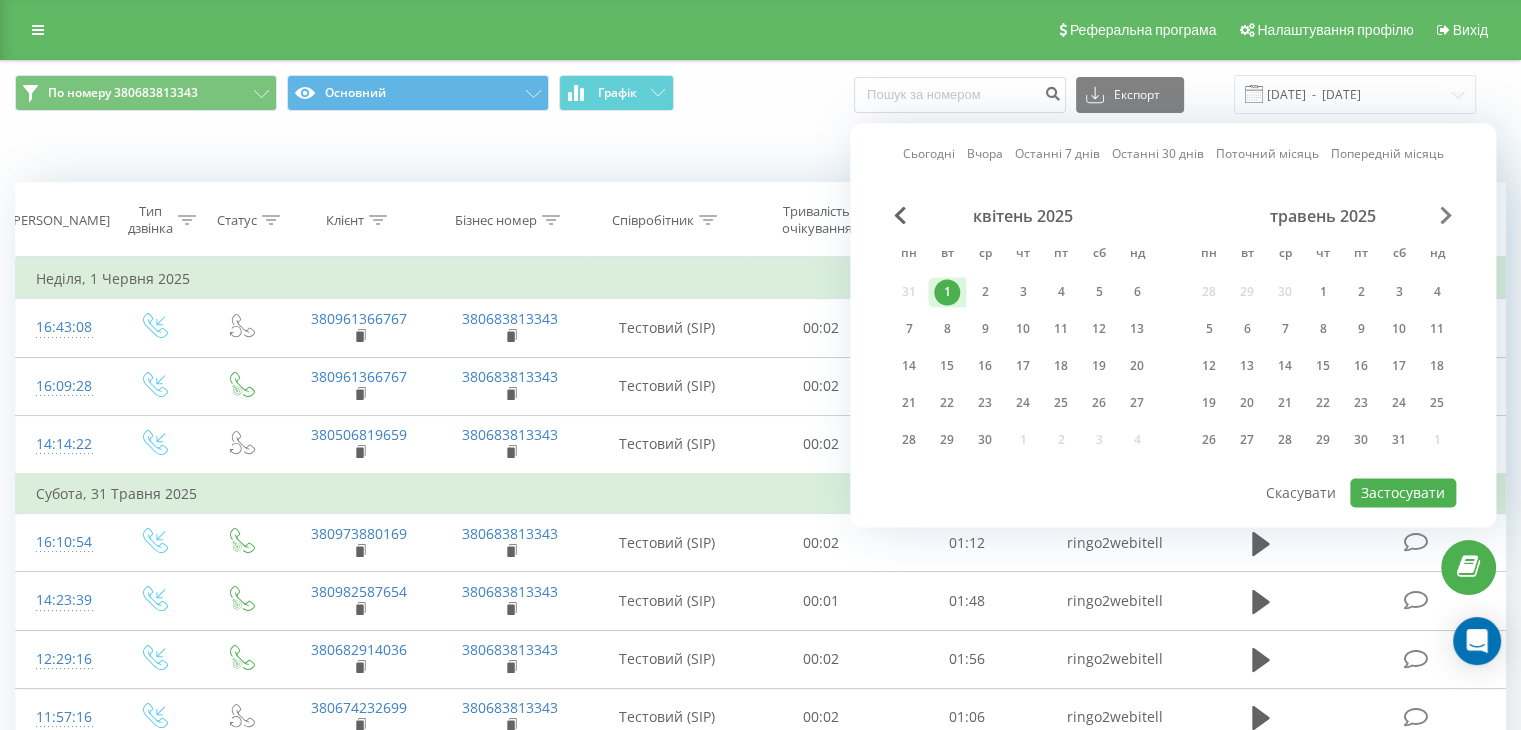 click at bounding box center (1446, 215) 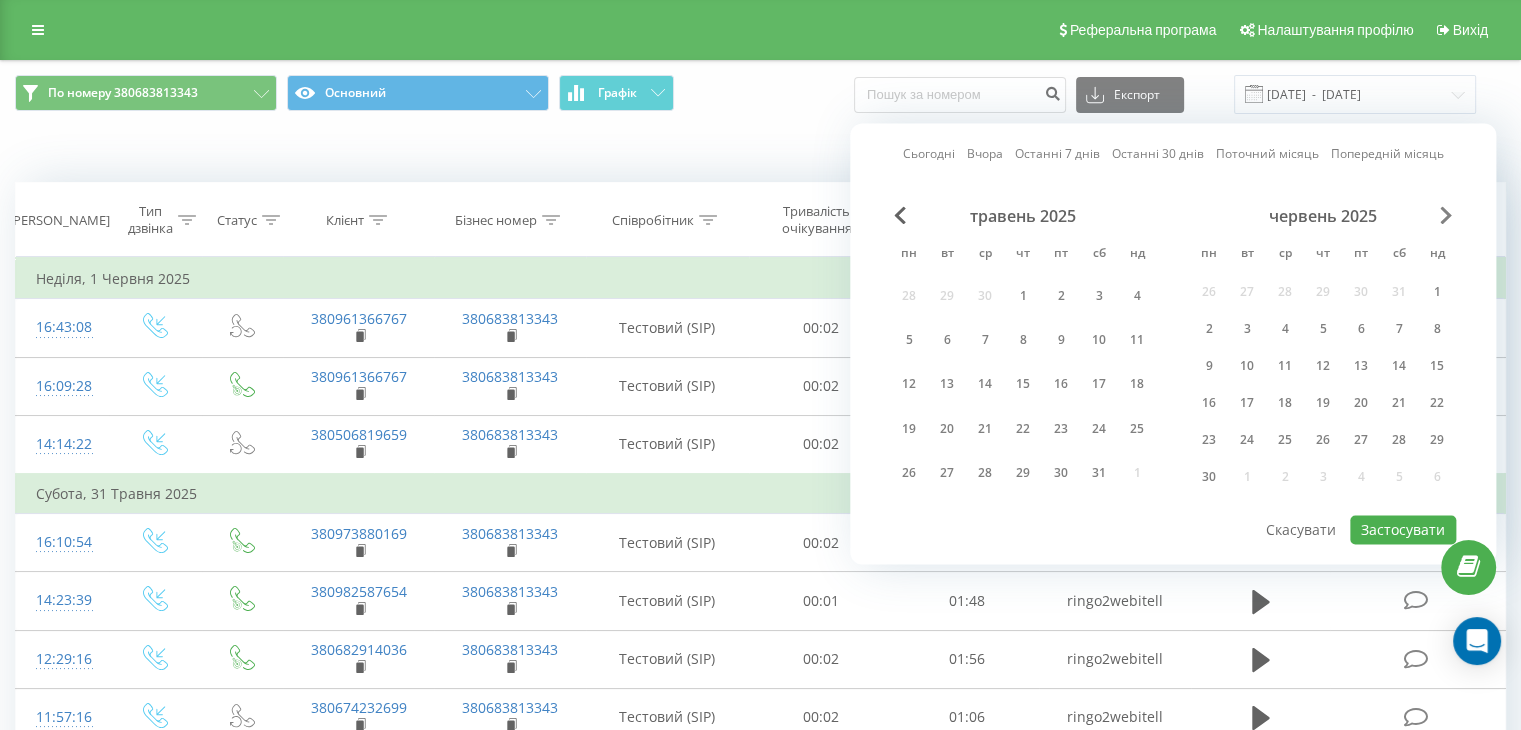 click at bounding box center (1446, 215) 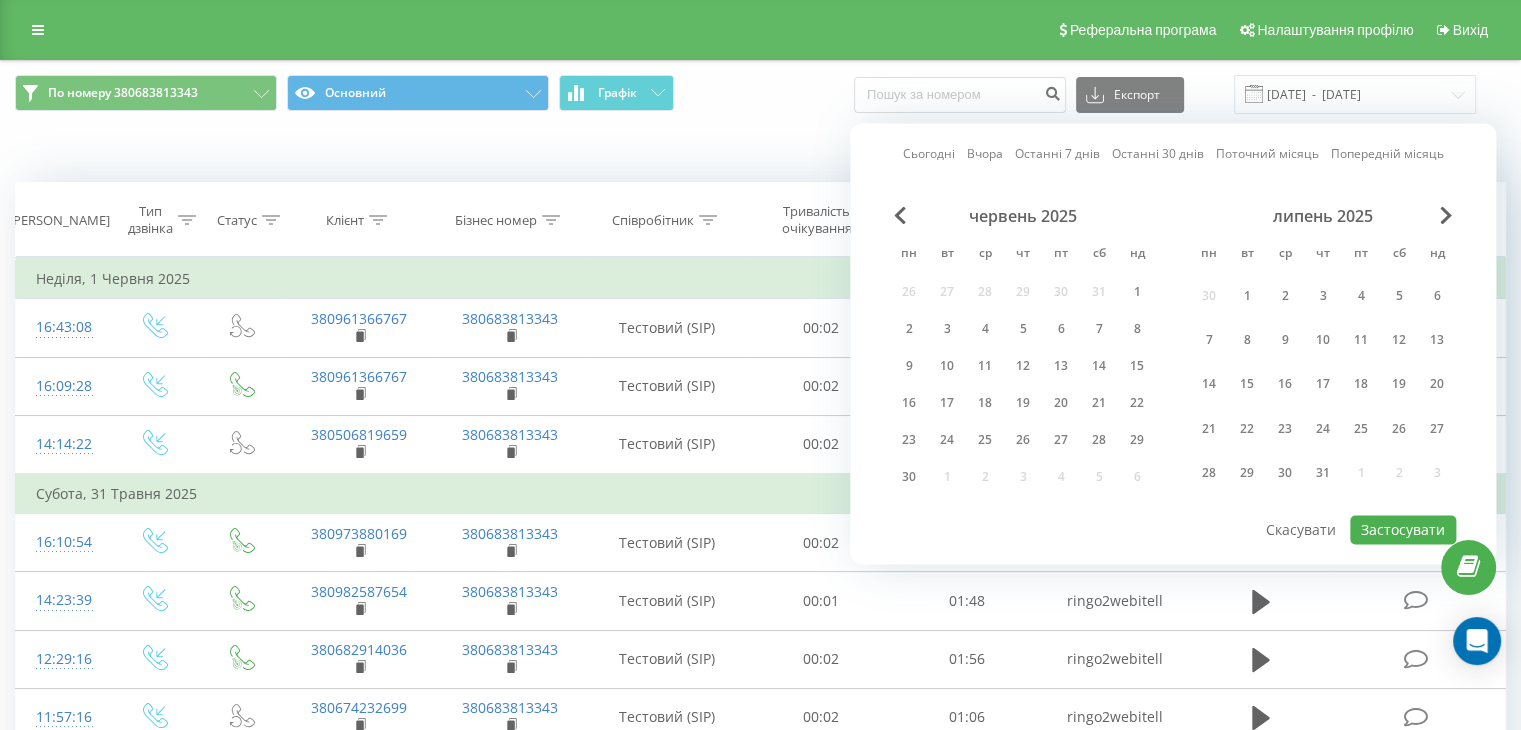 click on "липень 2025" at bounding box center [1323, 216] 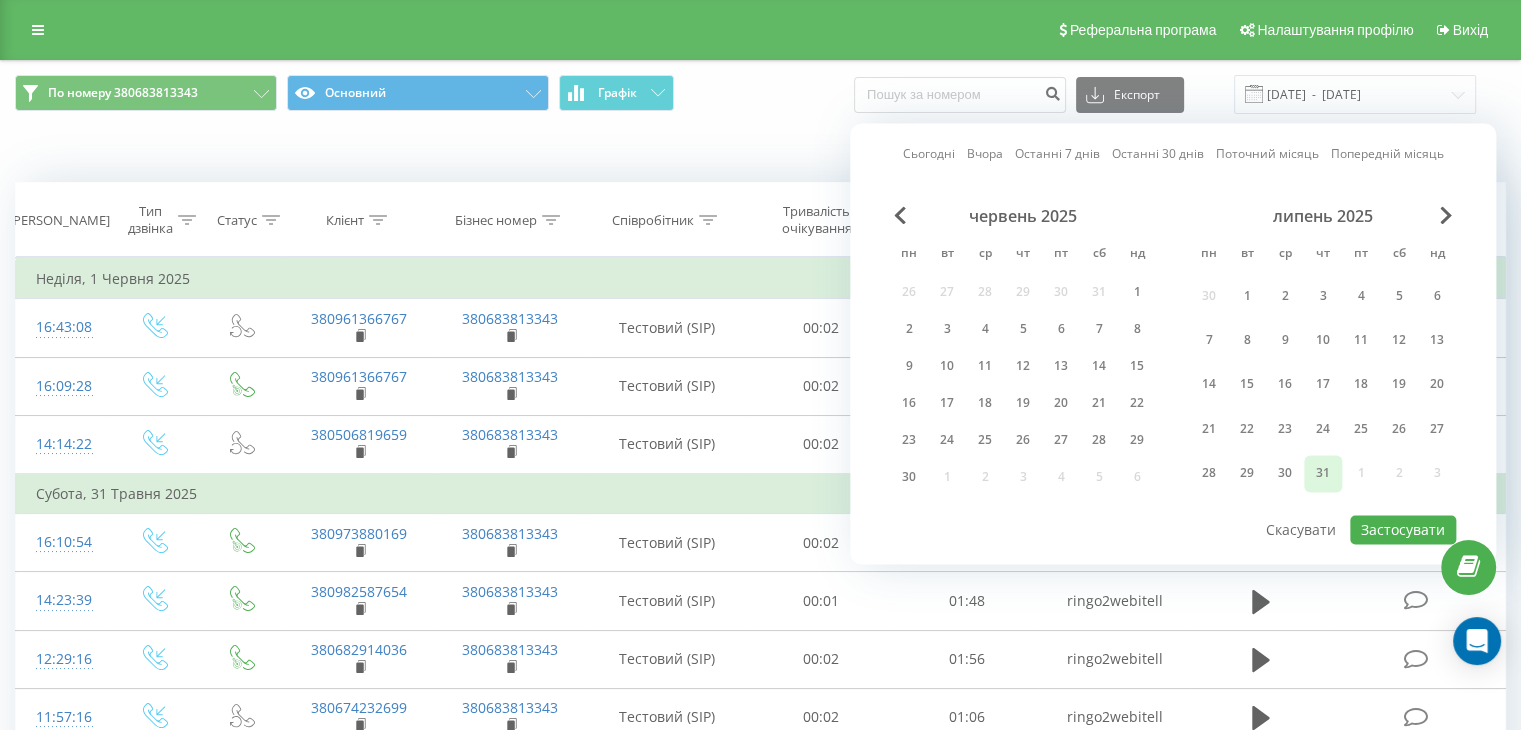 click on "31" at bounding box center [1323, 474] 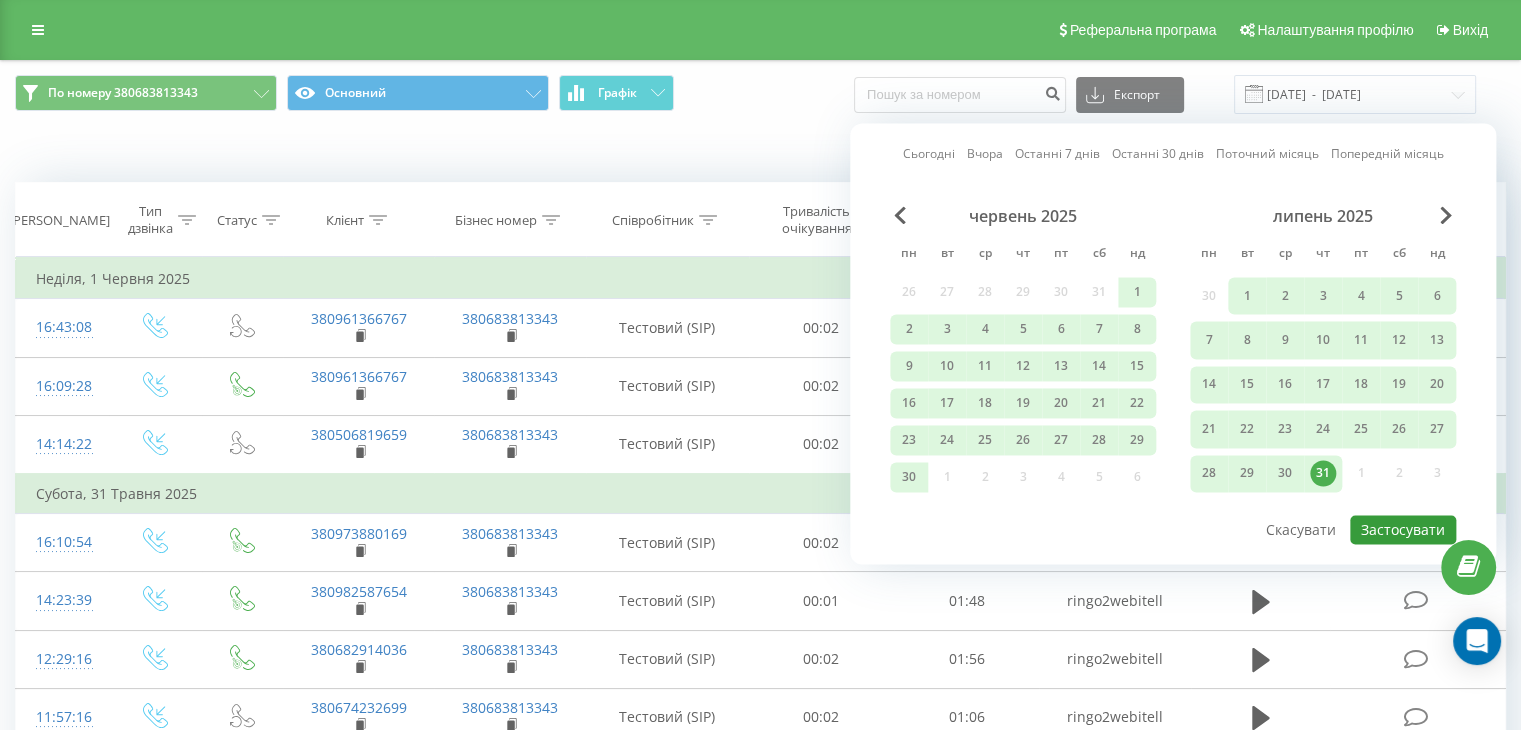 click on "Застосувати" at bounding box center [1403, 529] 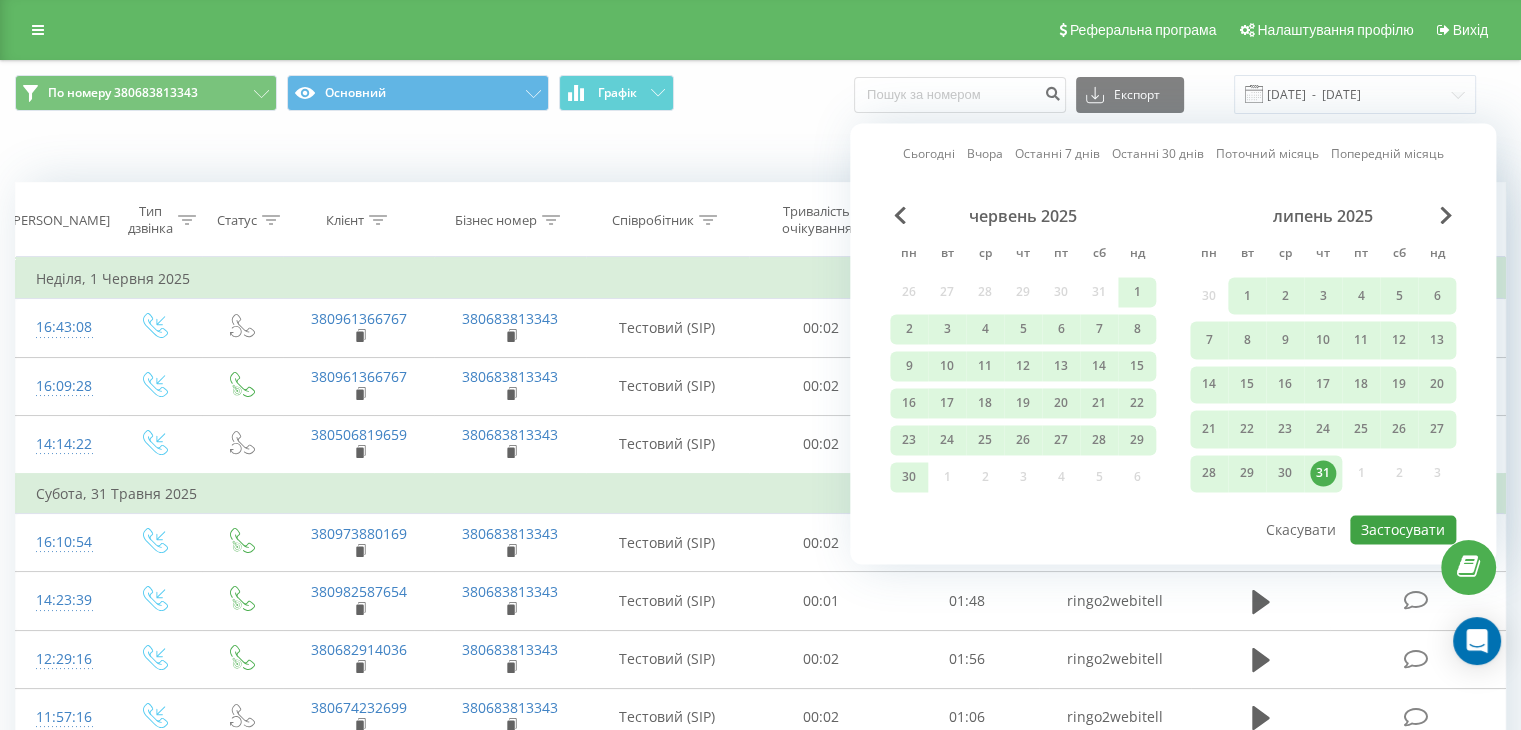 type on "[DATE]  -  [DATE]" 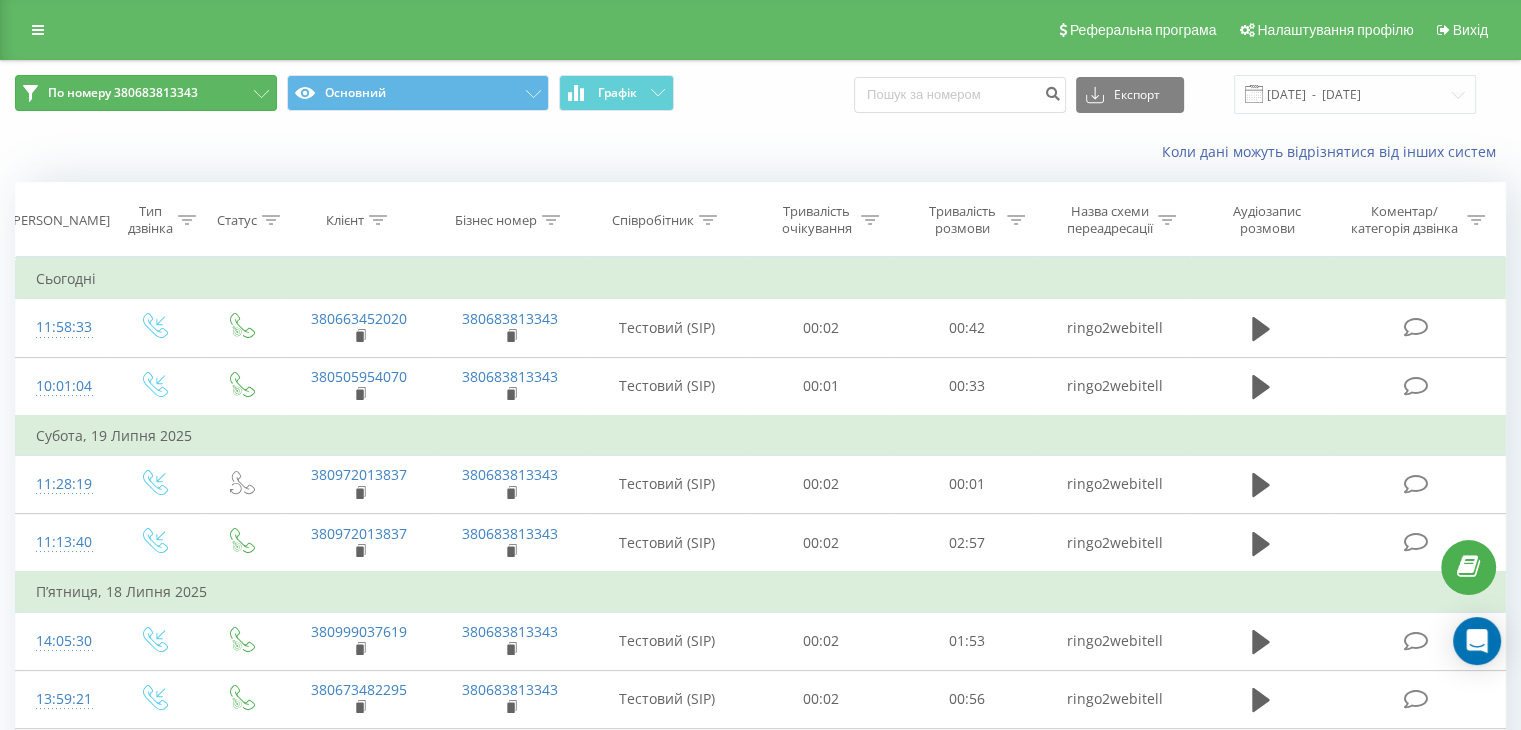 click on "По номеру 380683813343" at bounding box center (146, 93) 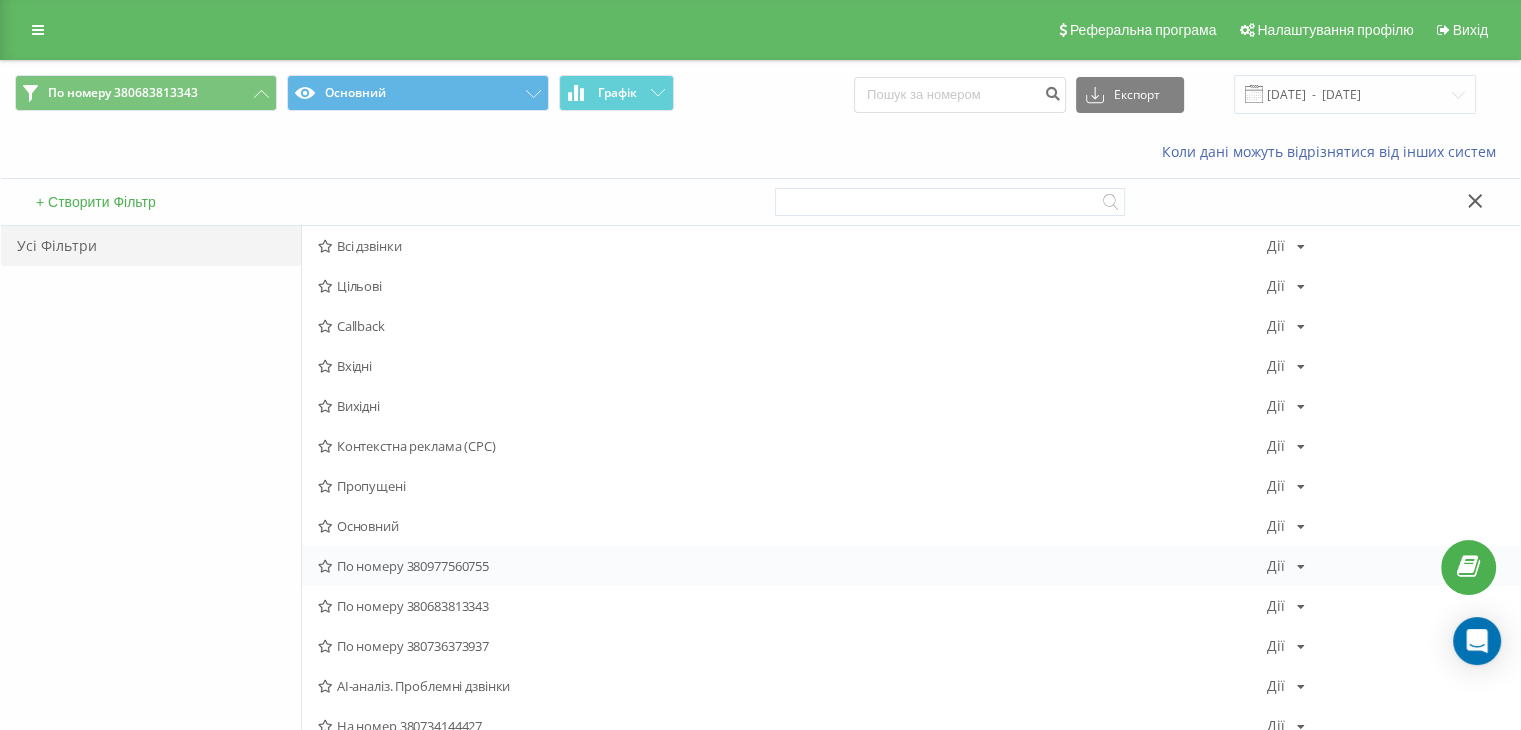 click on "По номеру 380977560755" at bounding box center (792, 566) 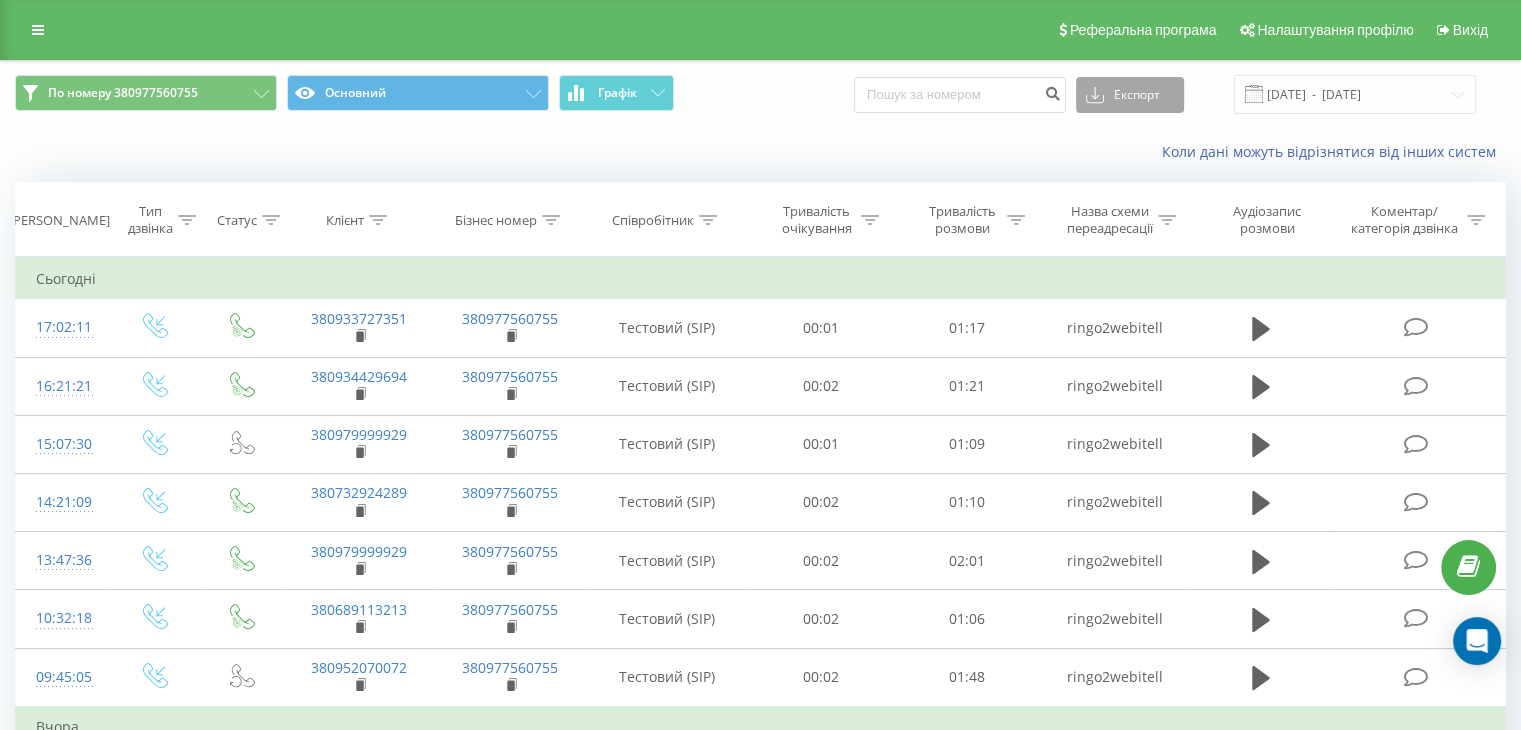 click 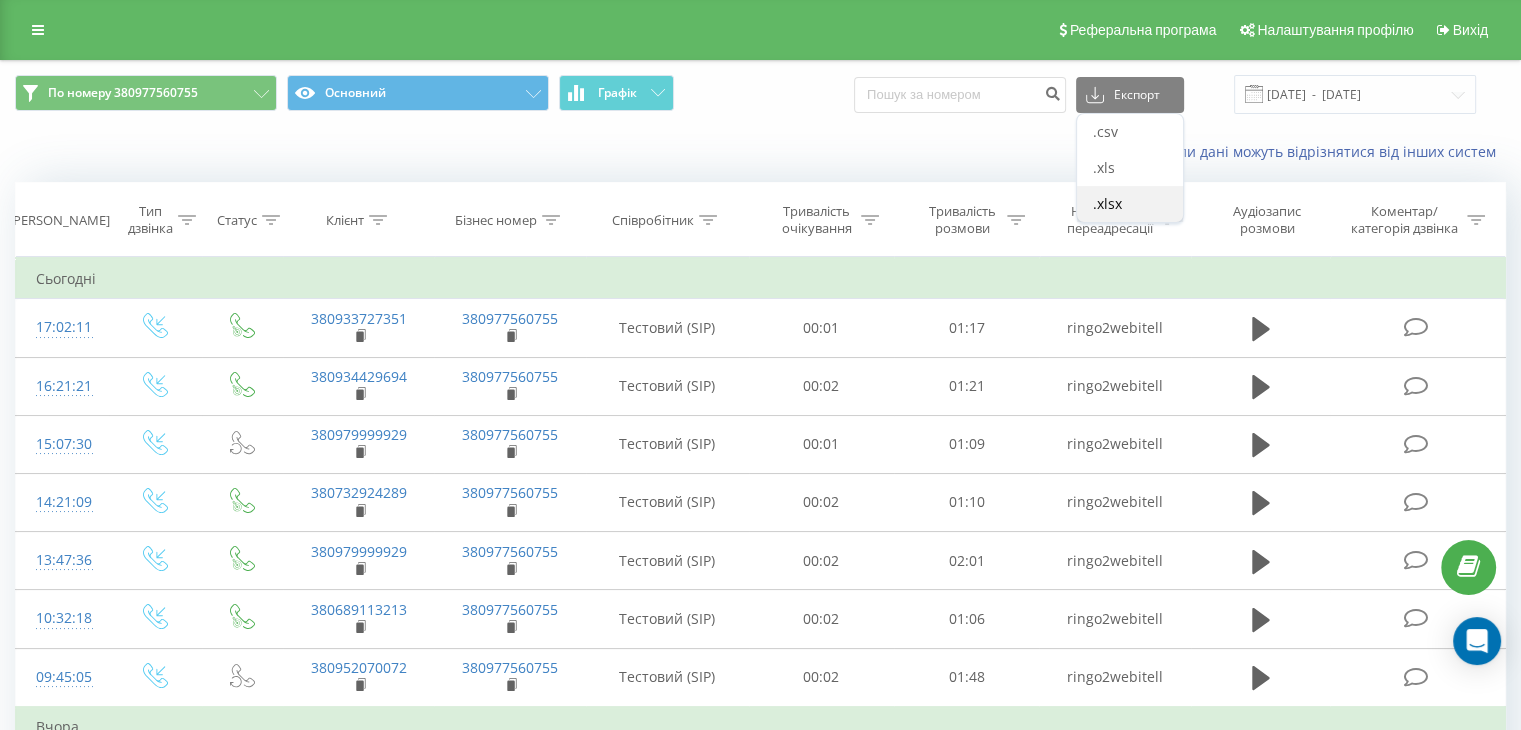 click on ".xlsx" at bounding box center [1130, 204] 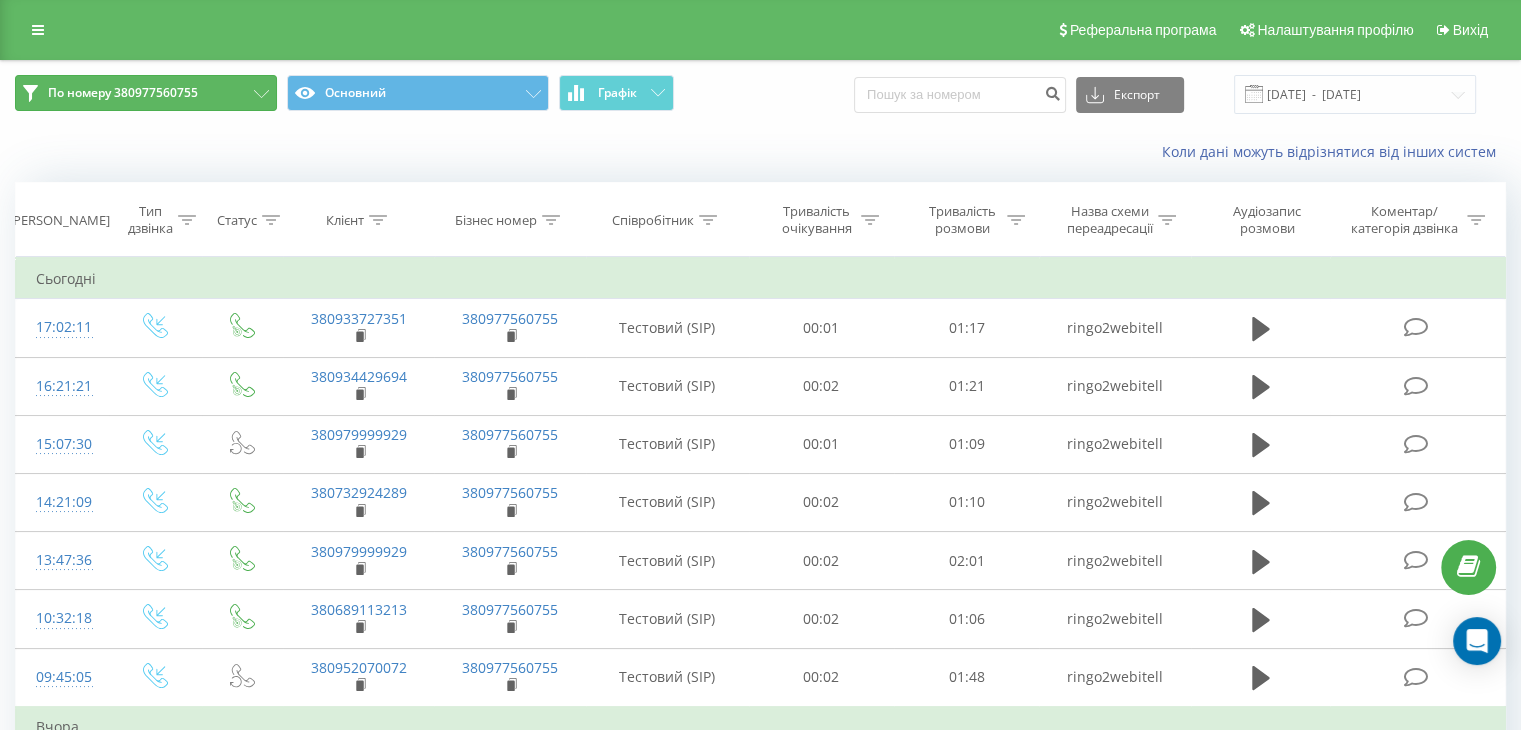 click on "По номеру 380977560755" at bounding box center (146, 93) 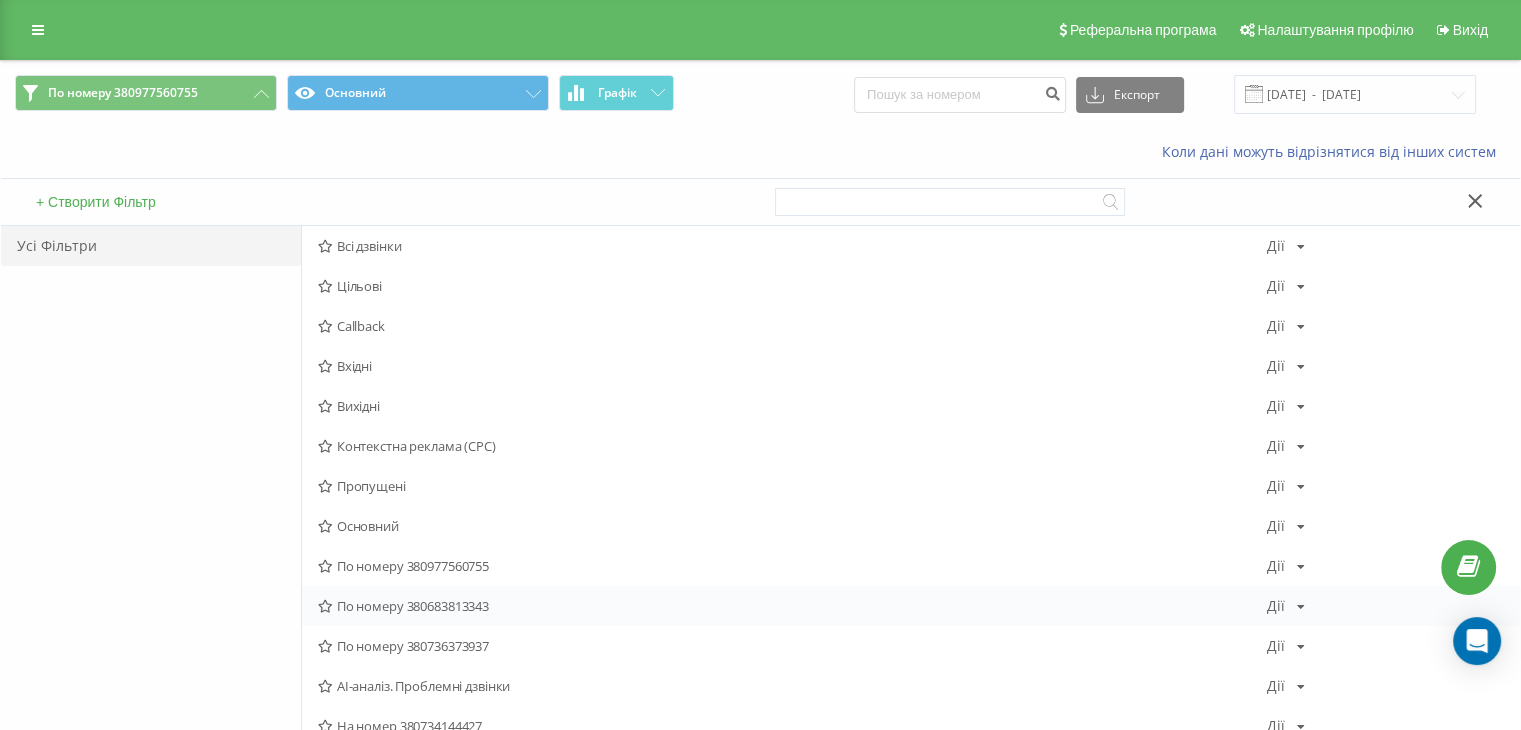click on "По номеру 380683813343" at bounding box center (792, 606) 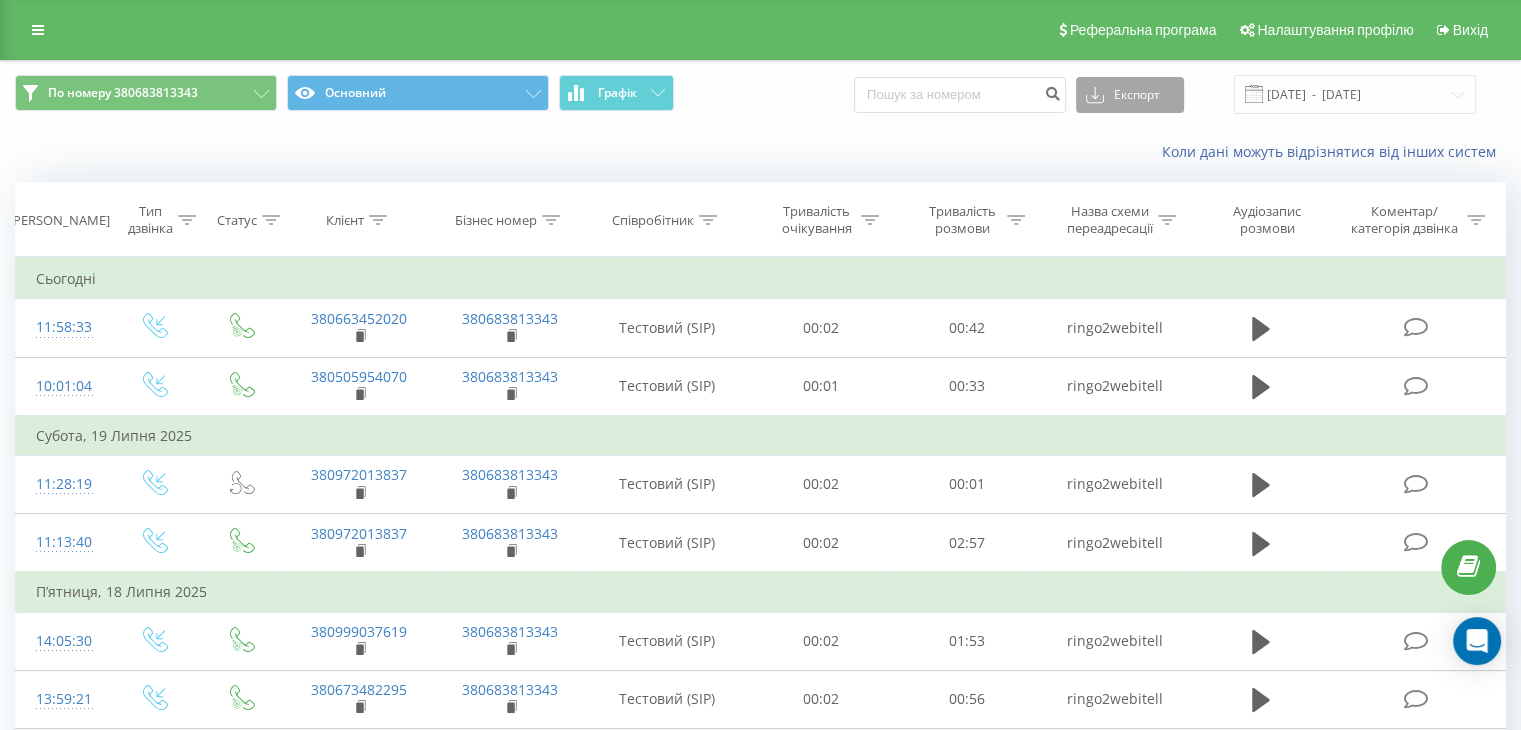 click on "Експорт" at bounding box center (1130, 95) 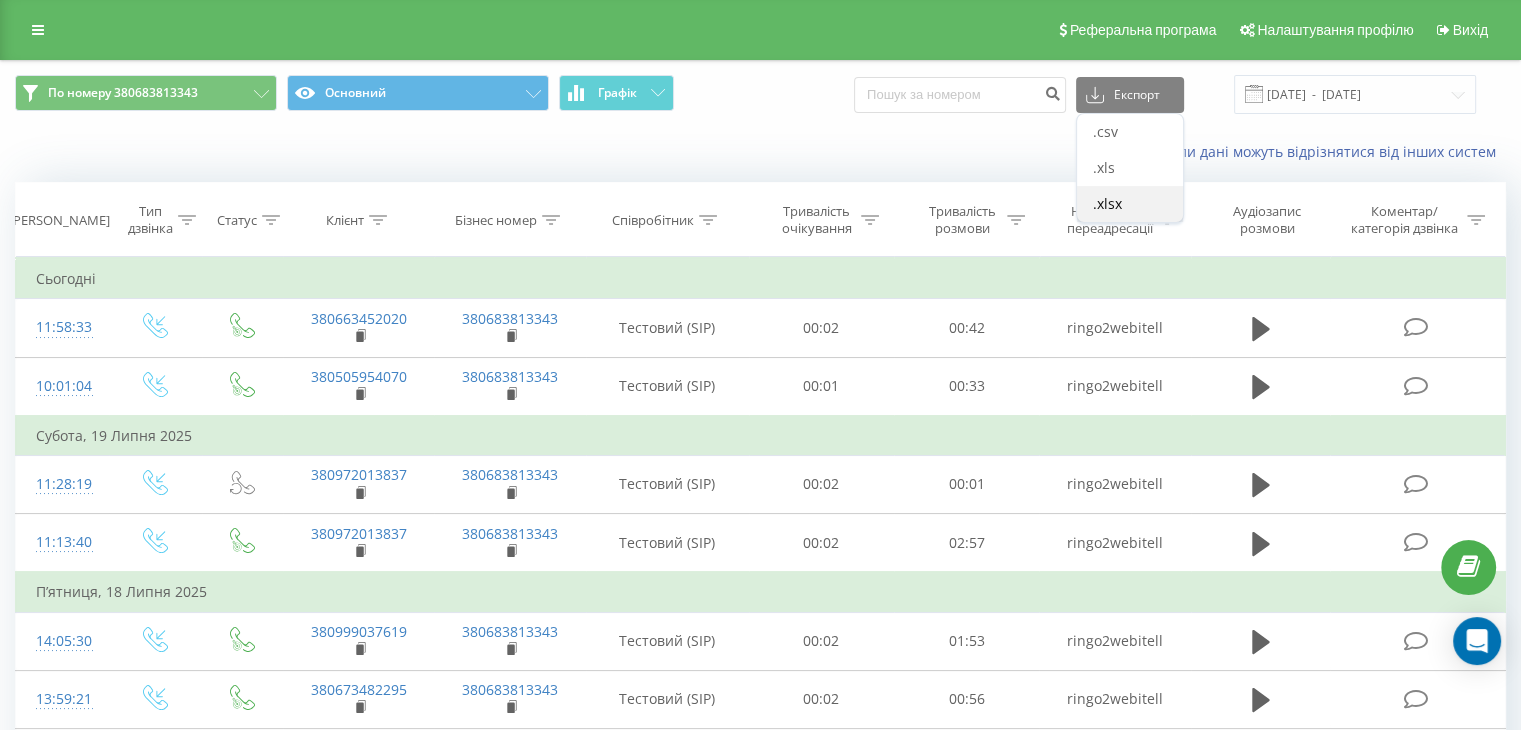 click on ".xlsx" at bounding box center [1107, 203] 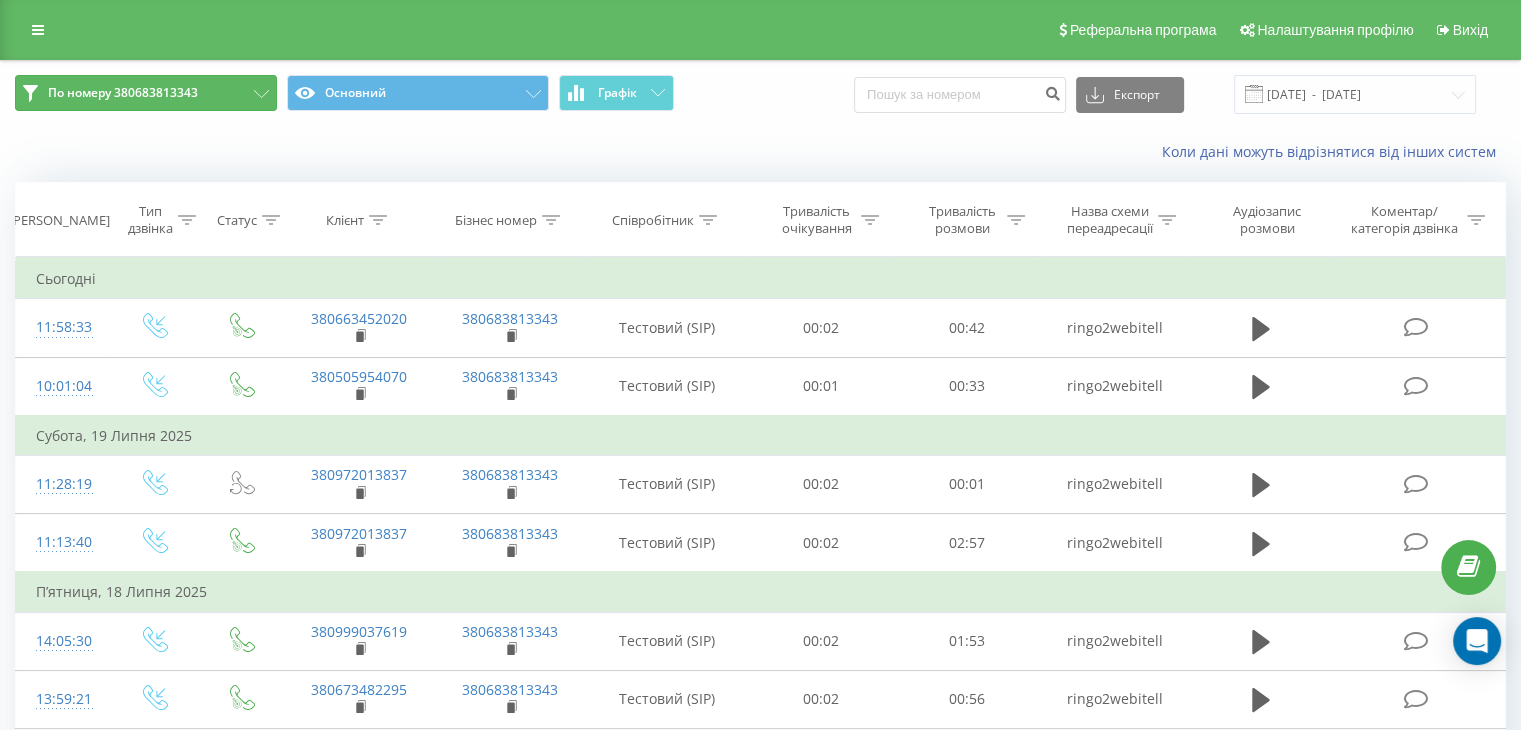 click on "По номеру 380683813343" at bounding box center (146, 93) 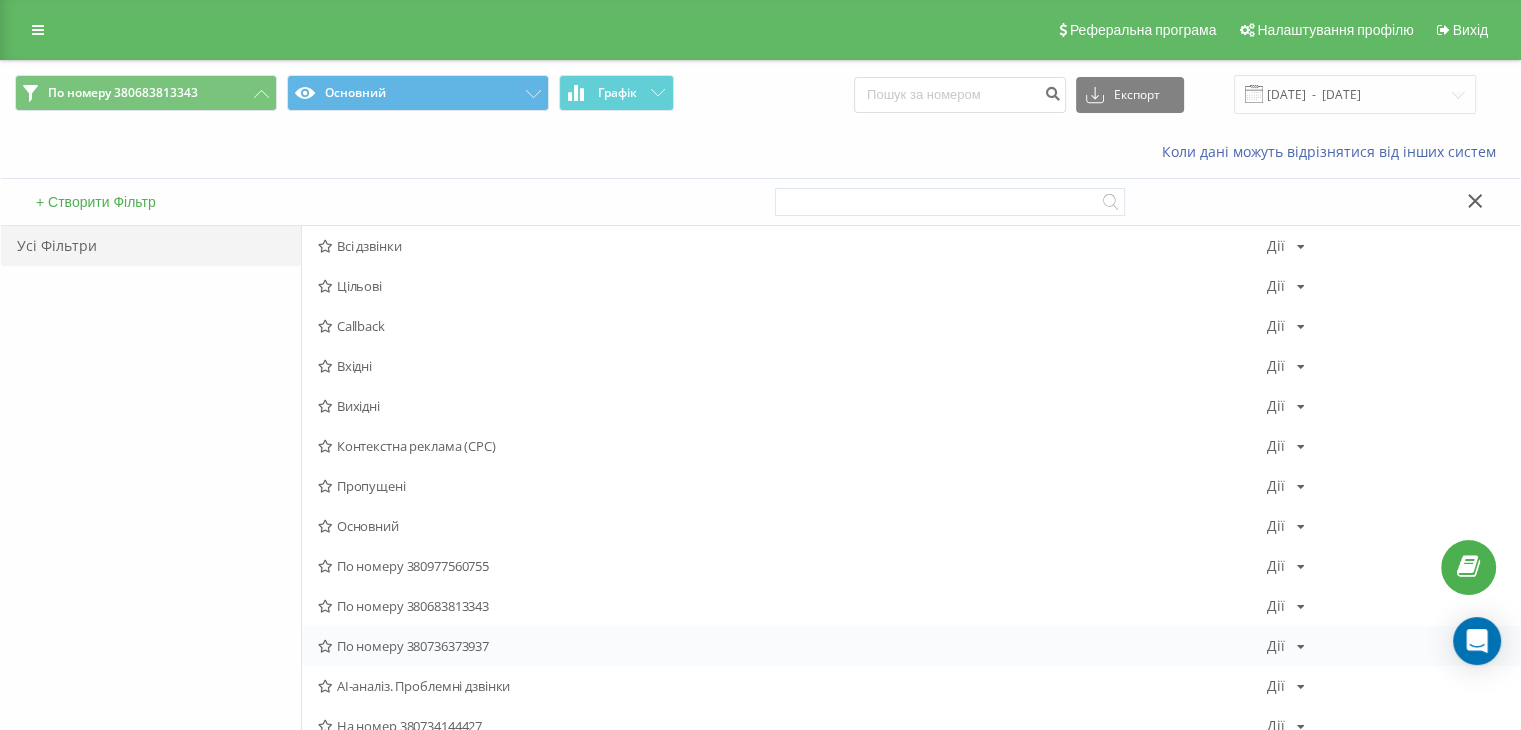 click on "По номеру 380736373937" at bounding box center [792, 646] 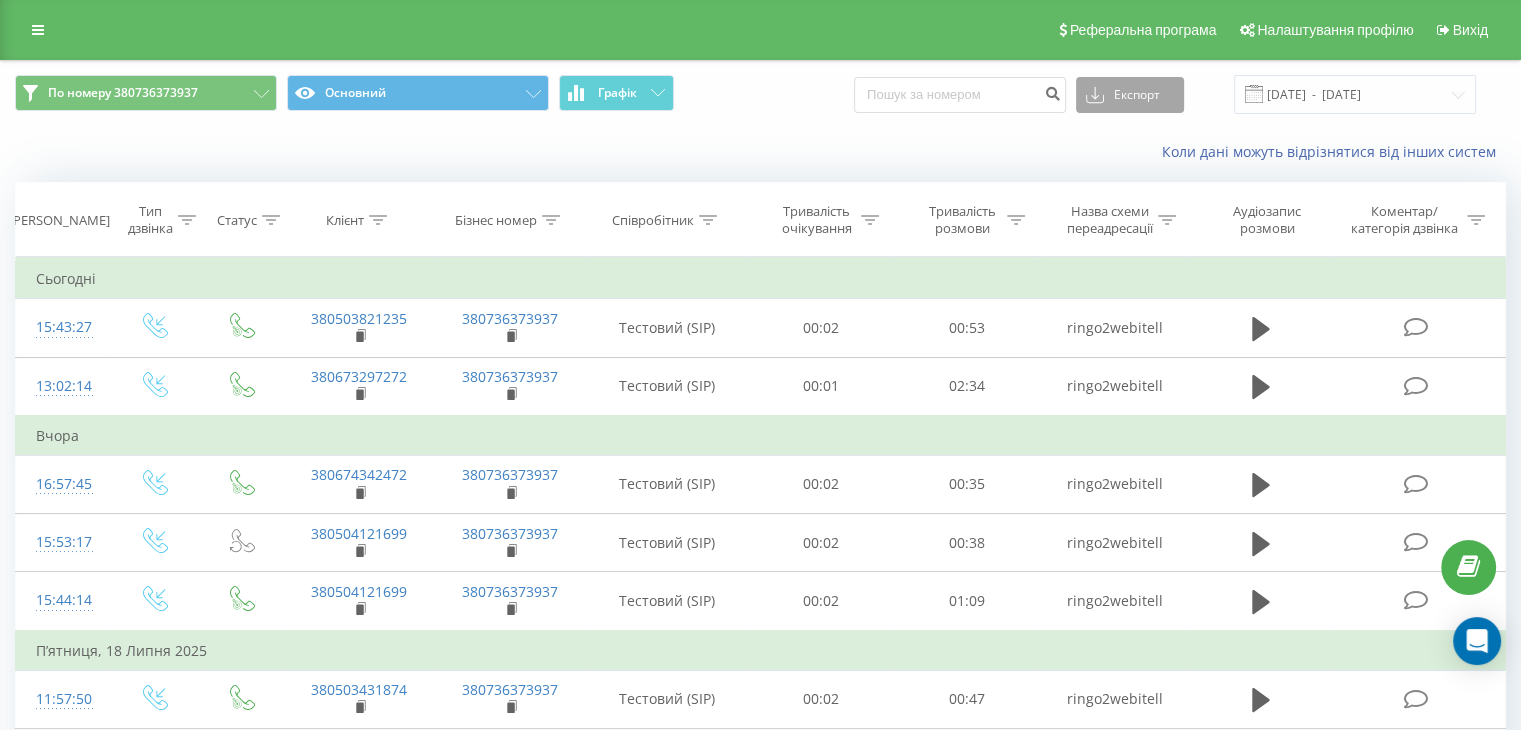 click on "Експорт" at bounding box center [1130, 95] 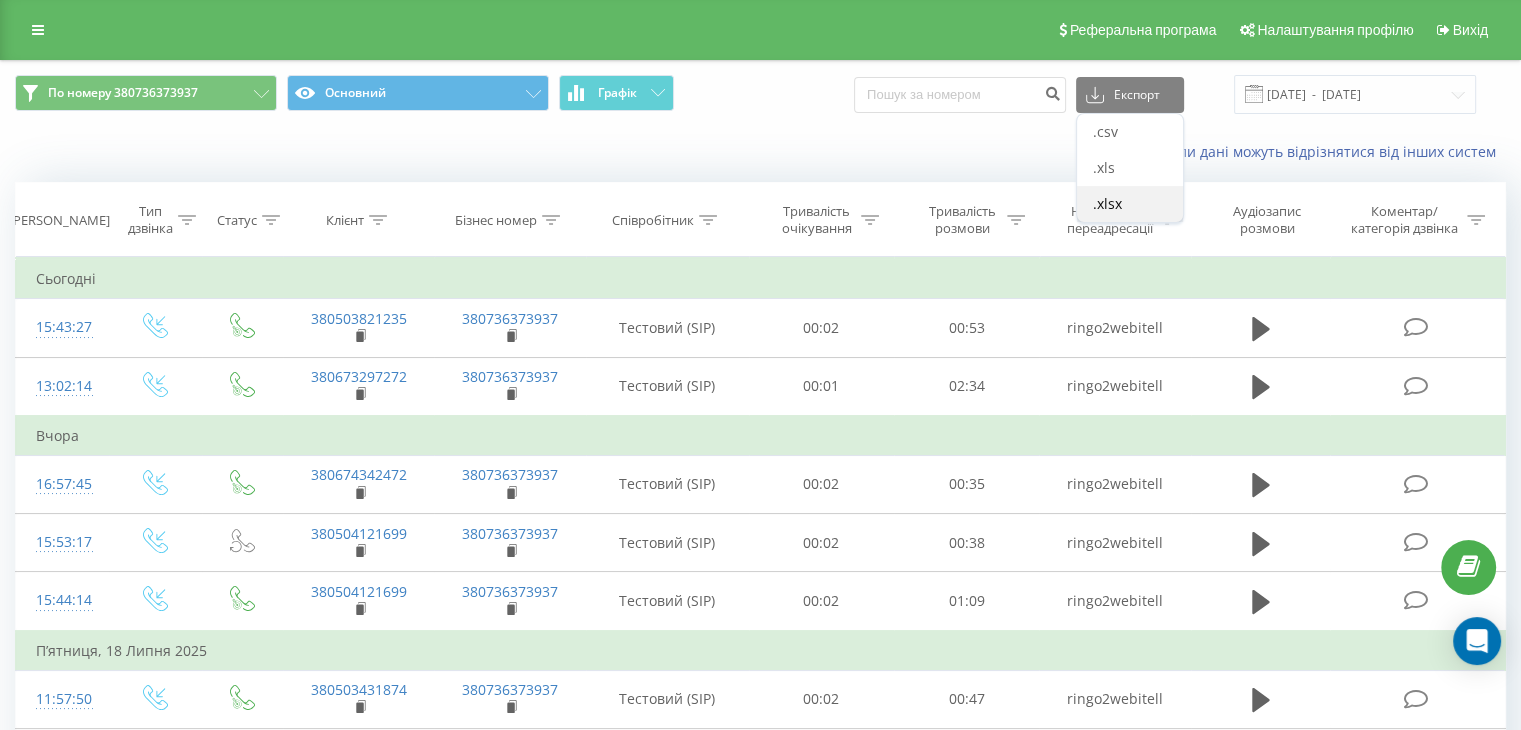 click on ".xlsx" at bounding box center (1107, 203) 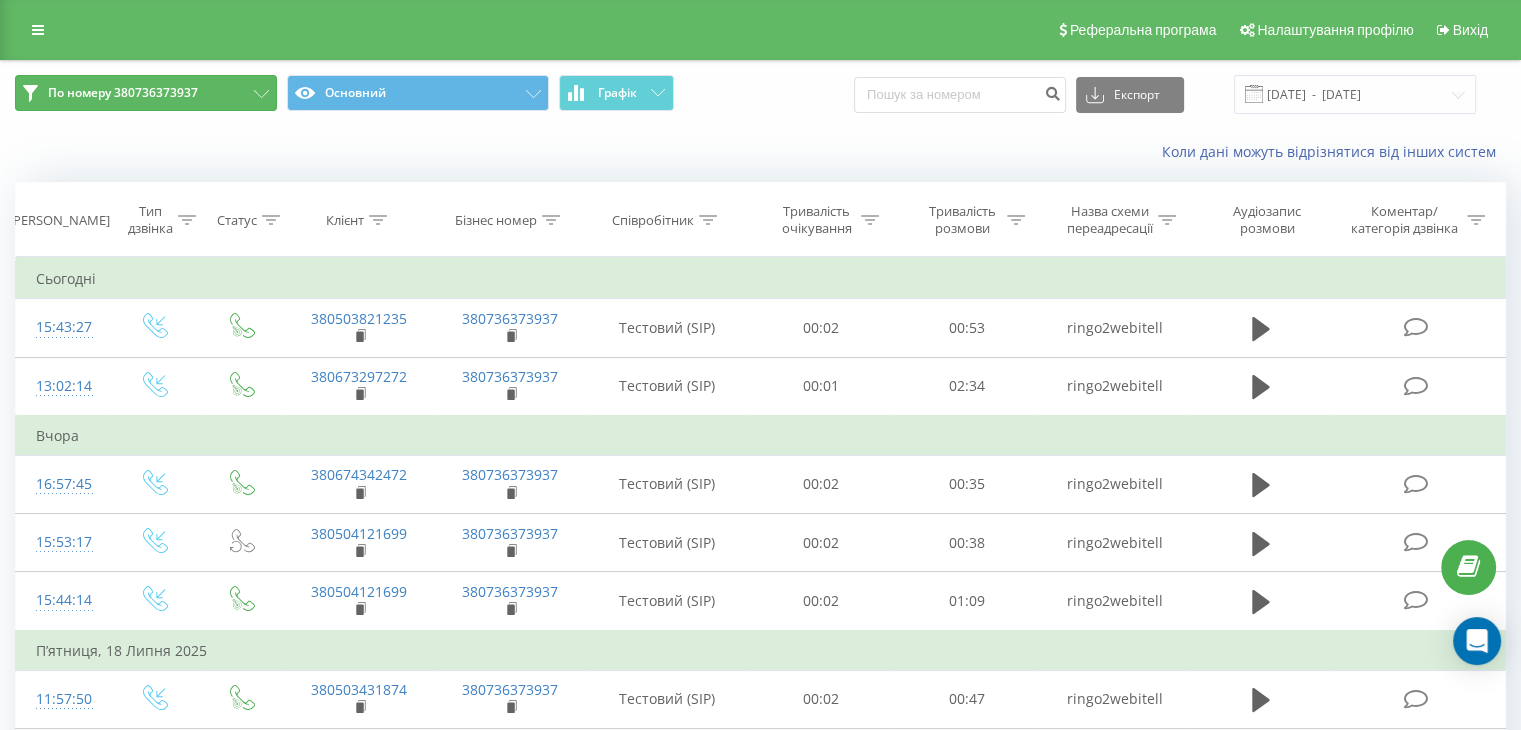 click on "По номеру 380736373937" at bounding box center (146, 93) 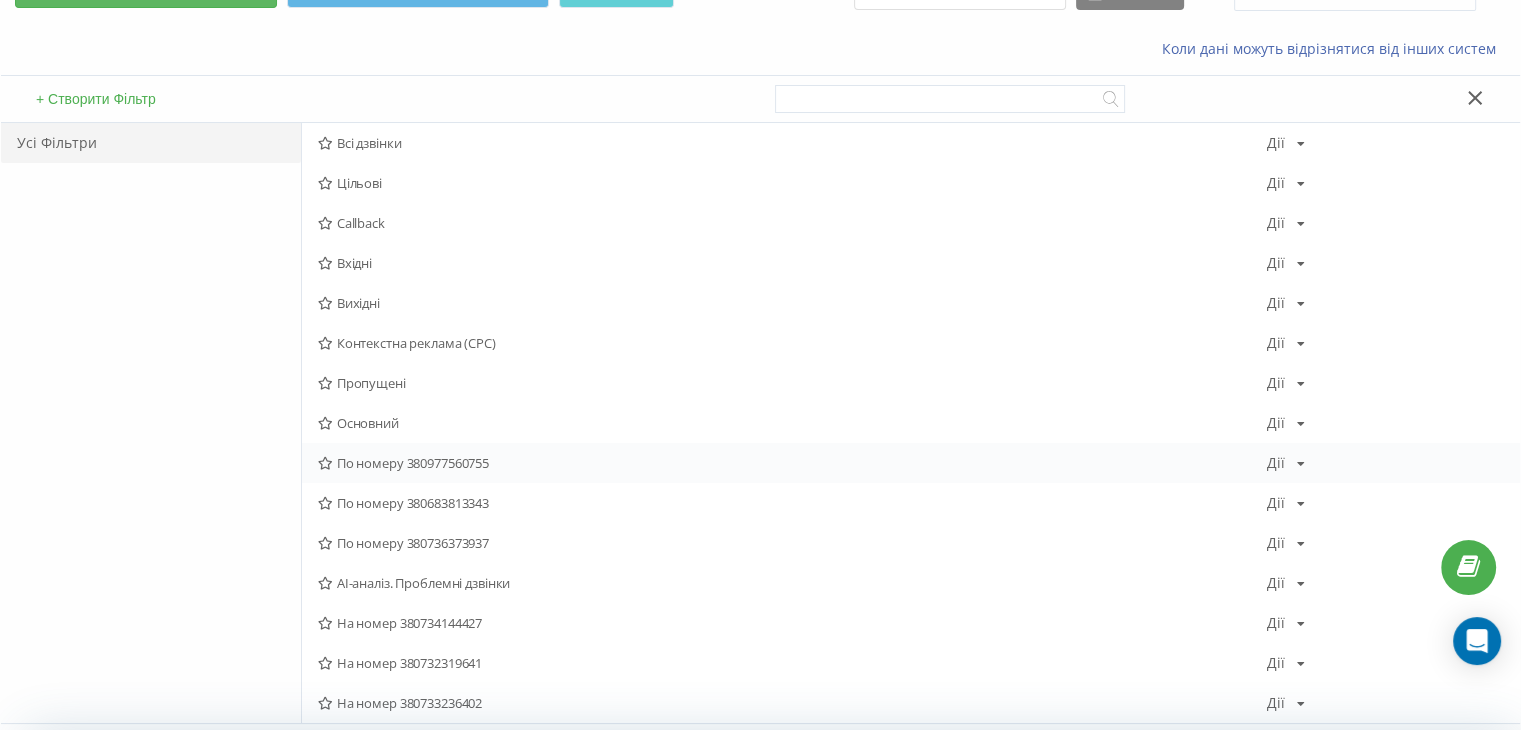 scroll, scrollTop: 112, scrollLeft: 0, axis: vertical 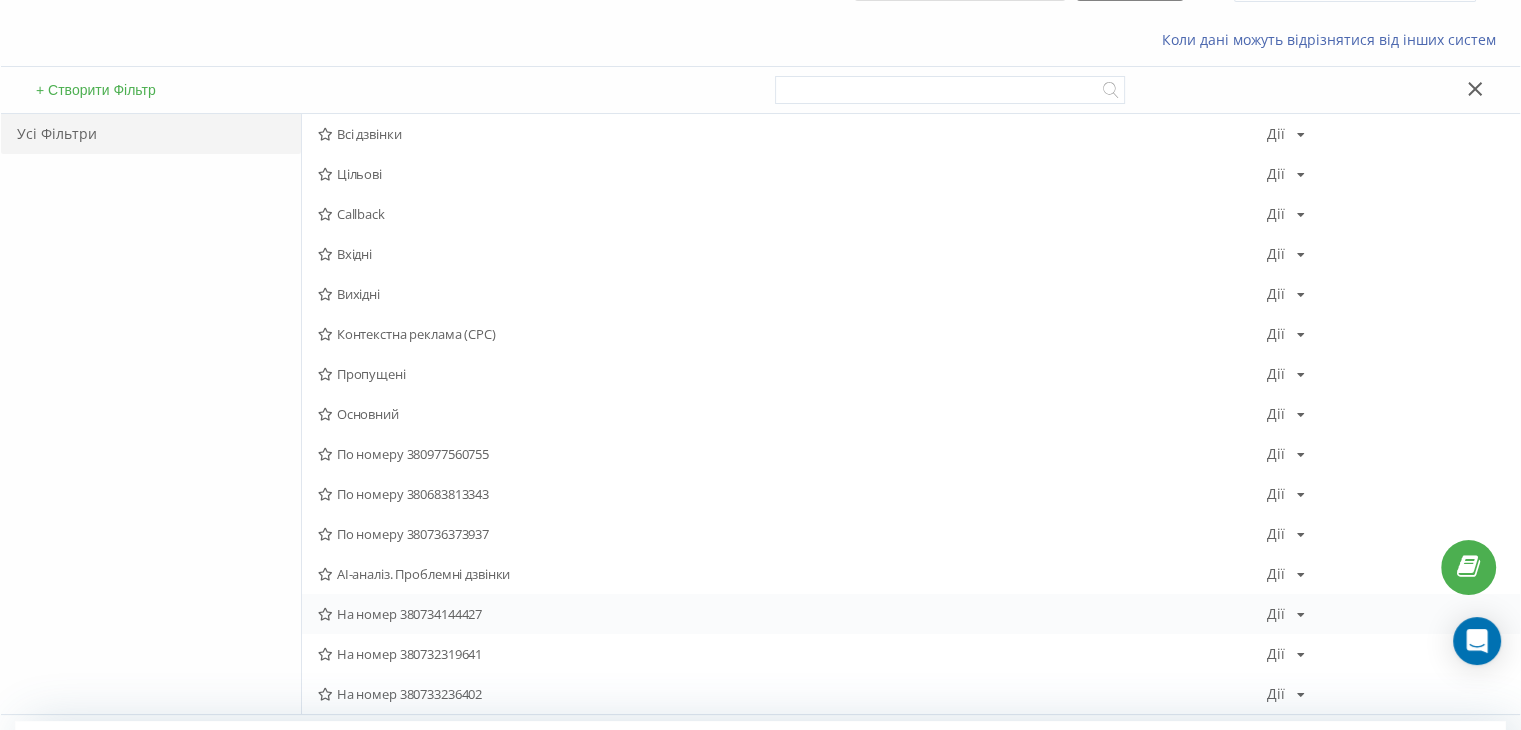 click on "На номер 380734144427" at bounding box center [792, 614] 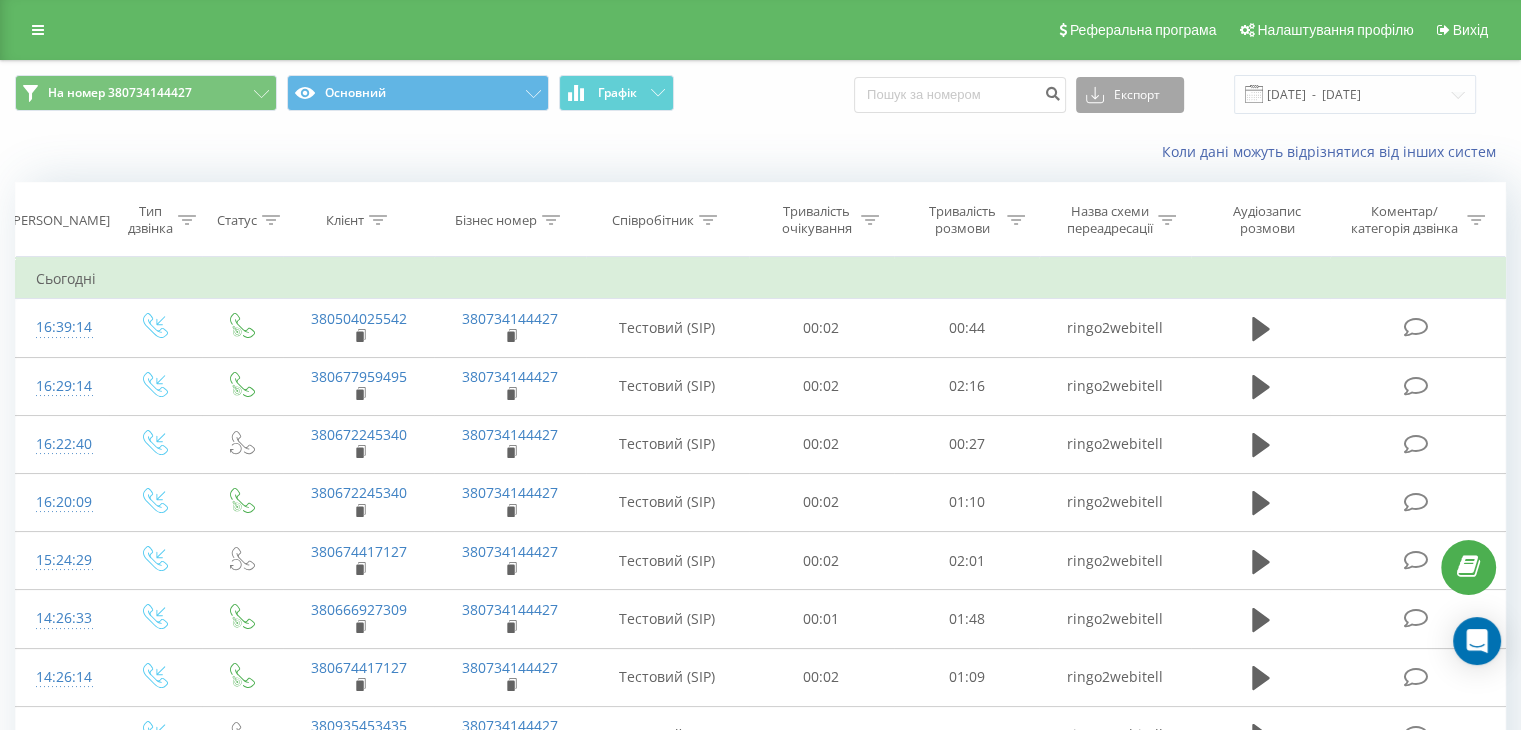 click on "Експорт" at bounding box center (1130, 95) 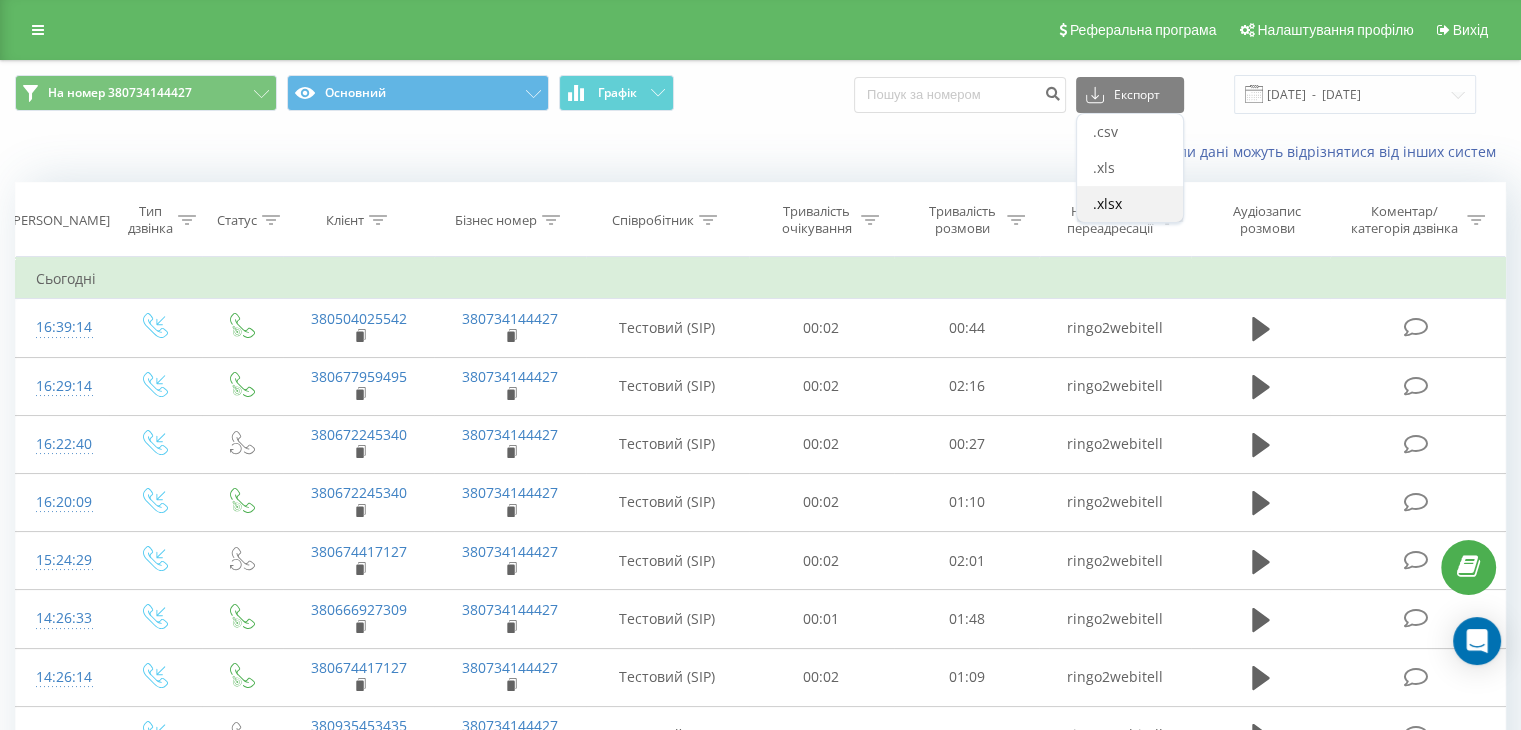 click on ".xlsx" at bounding box center (1107, 203) 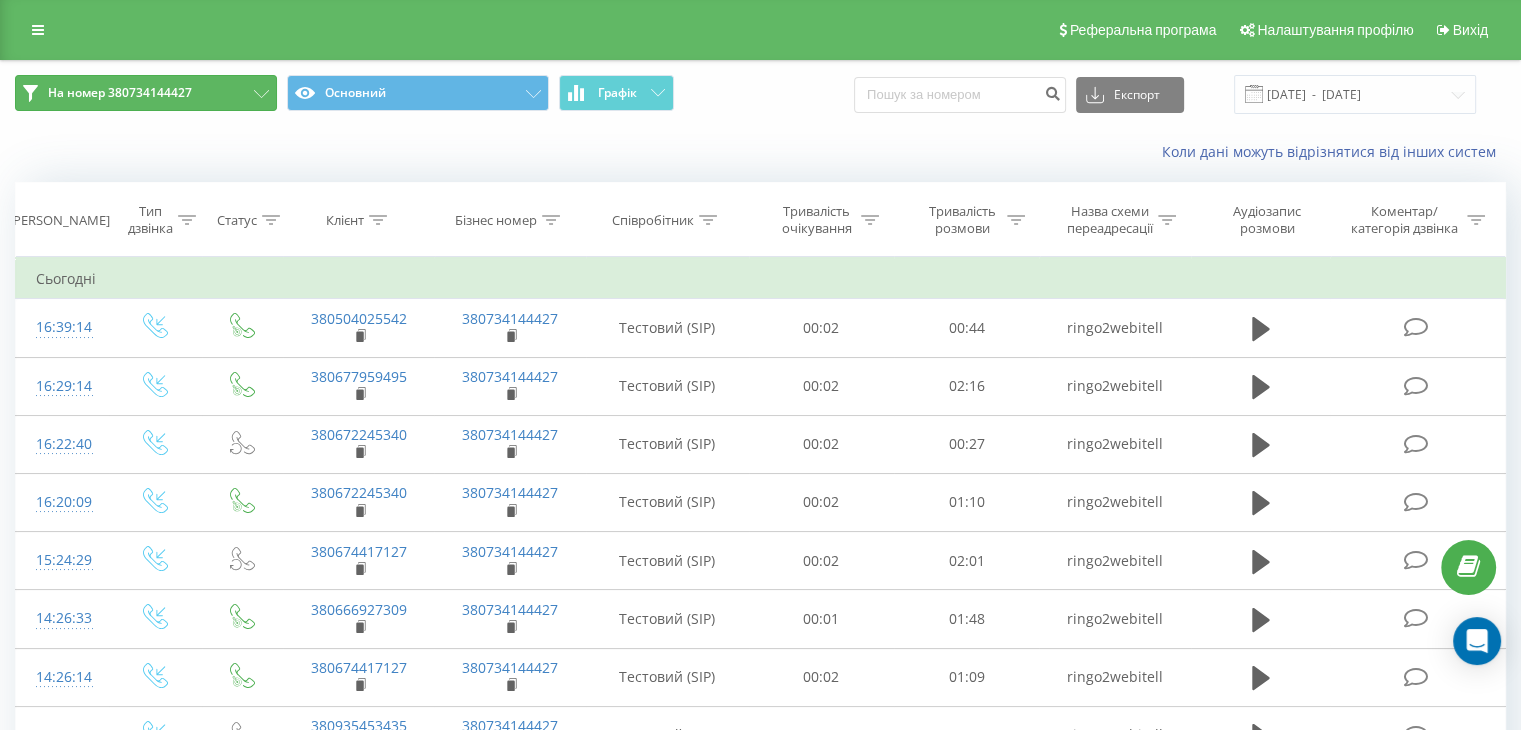 click on "На номер 380734144427" at bounding box center [146, 93] 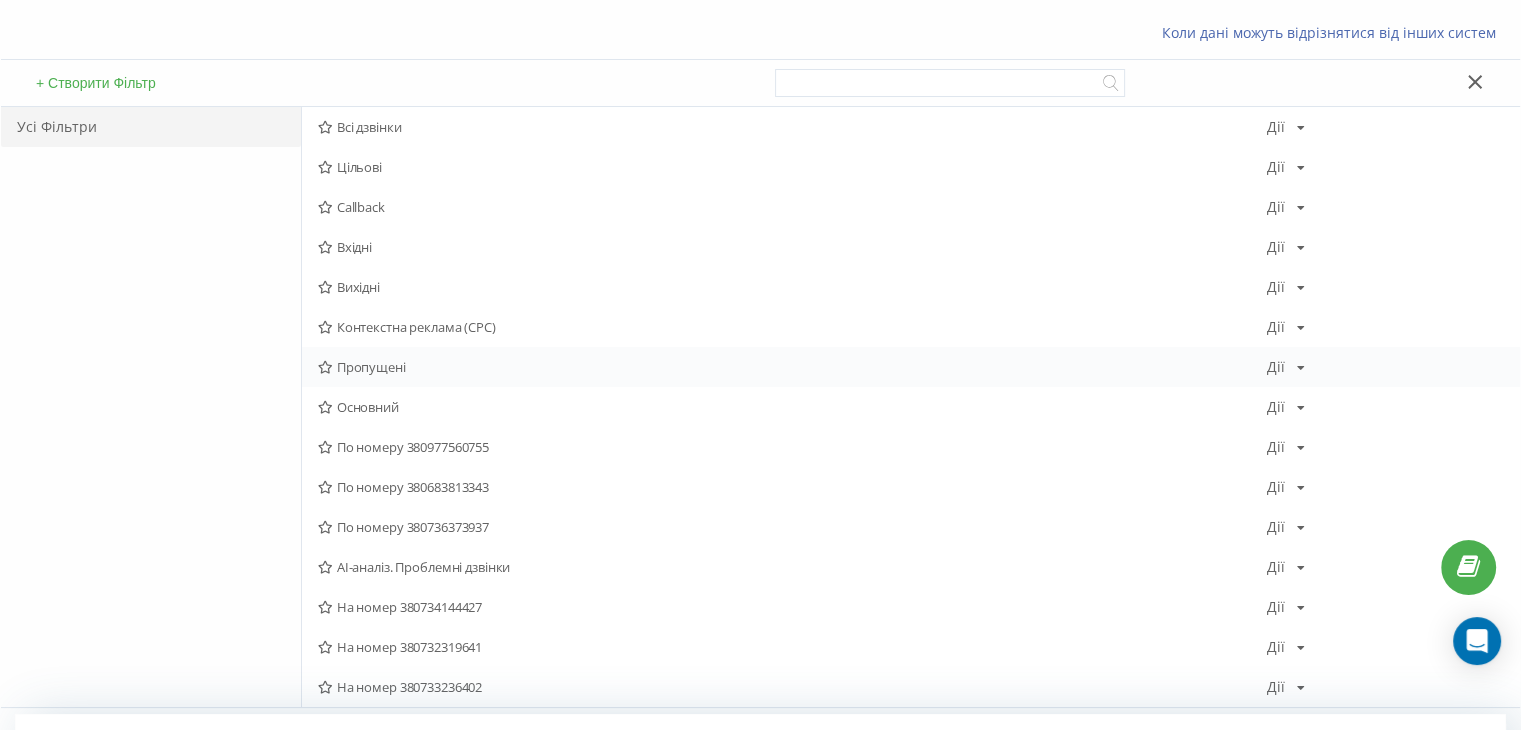 scroll, scrollTop: 120, scrollLeft: 0, axis: vertical 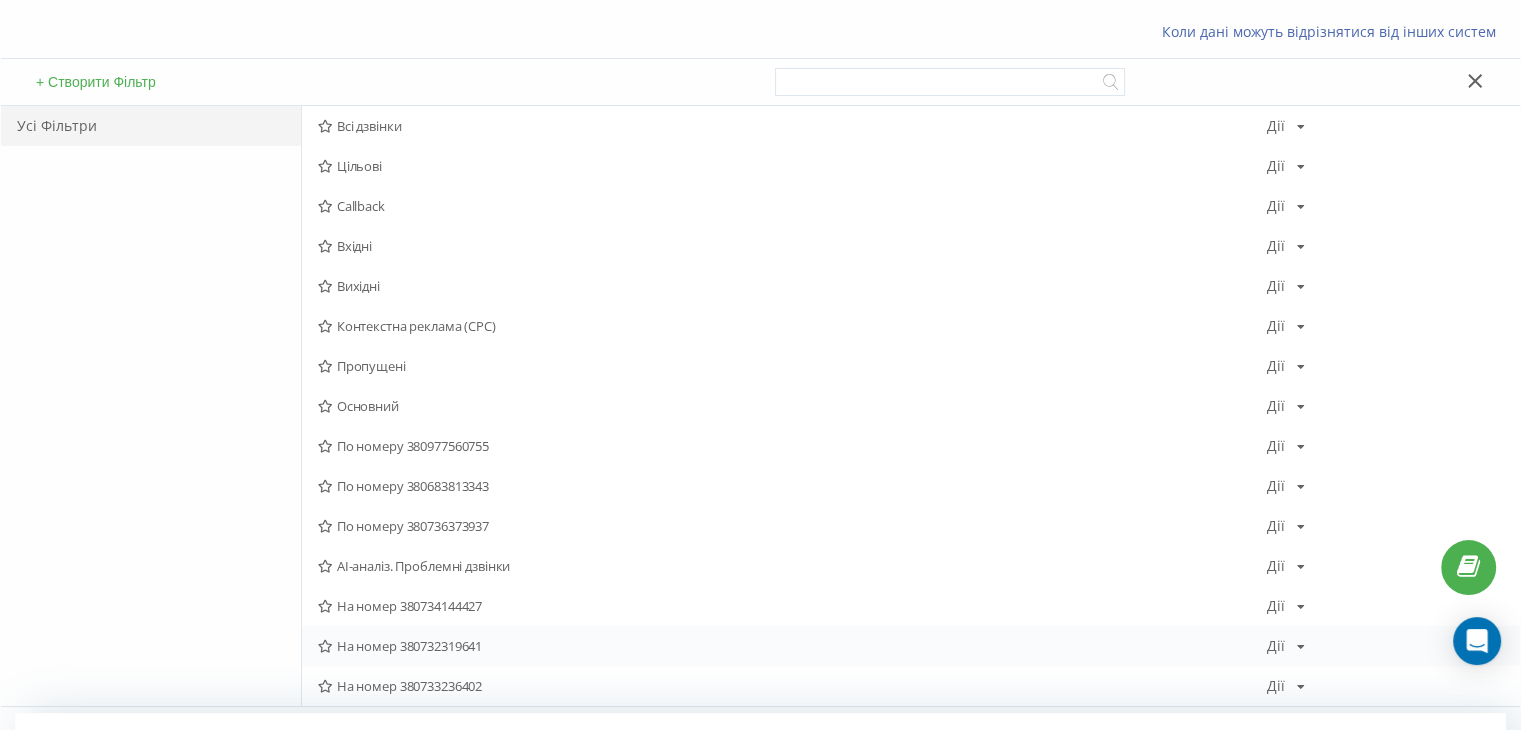 click on "На номер 380732319641" at bounding box center [792, 646] 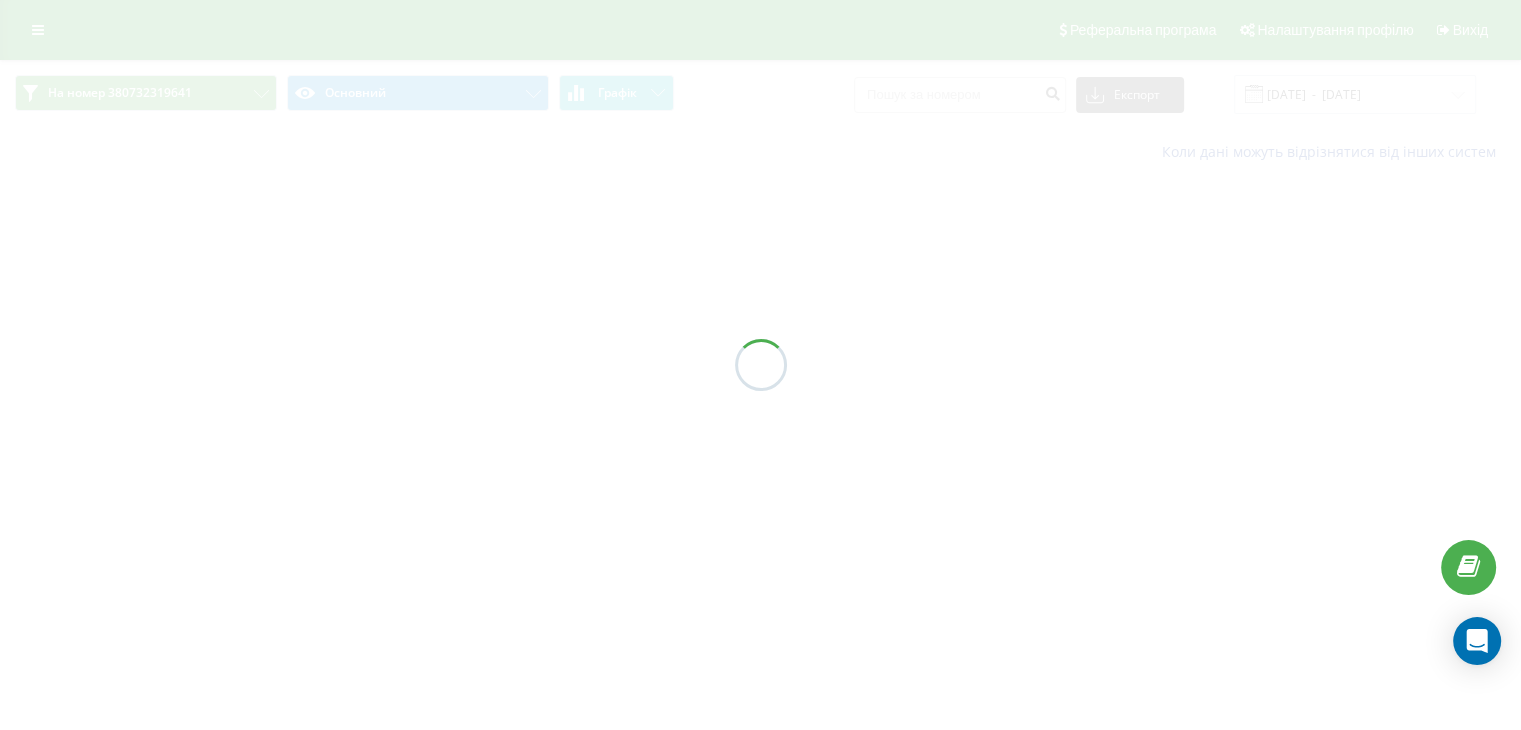 scroll, scrollTop: 0, scrollLeft: 0, axis: both 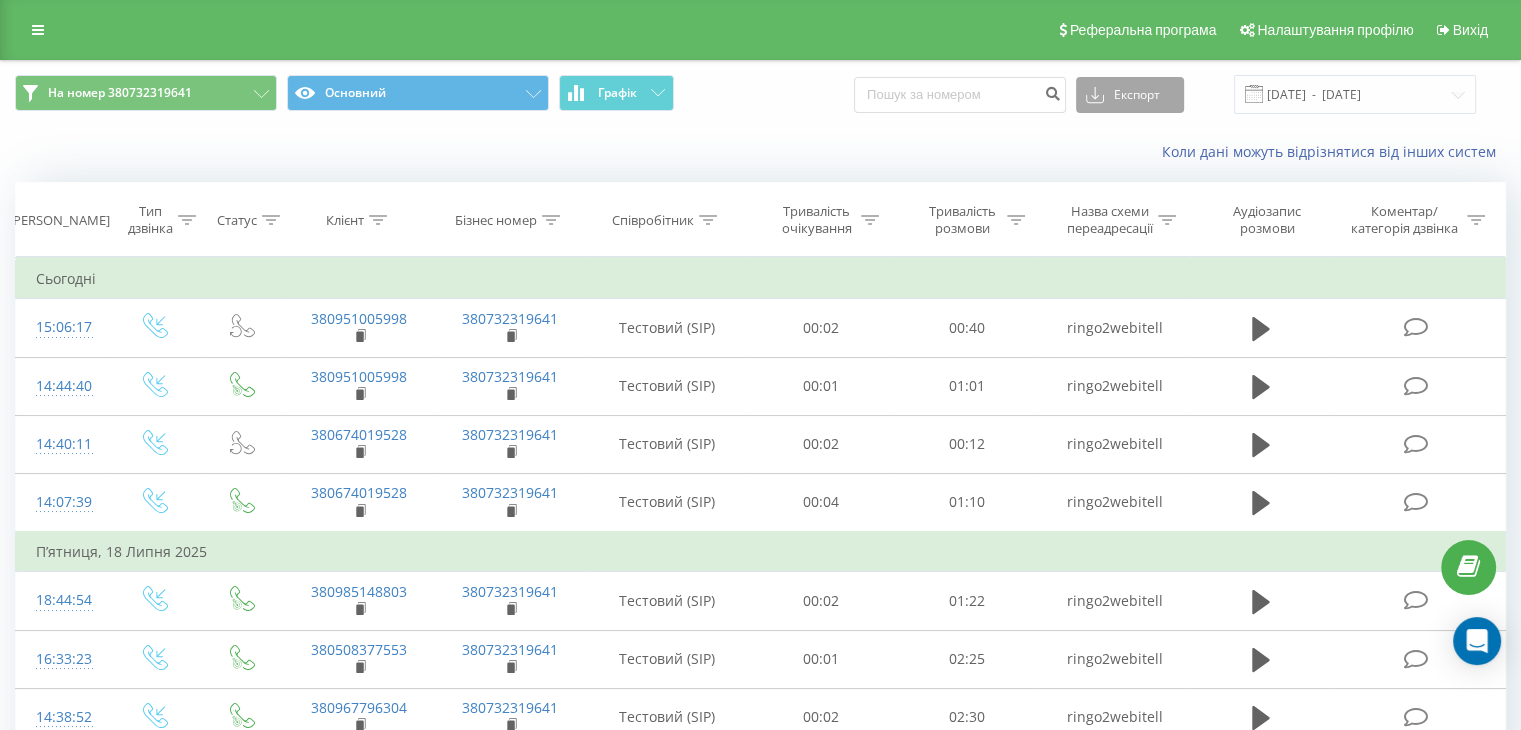 click on "Експорт" at bounding box center (1130, 95) 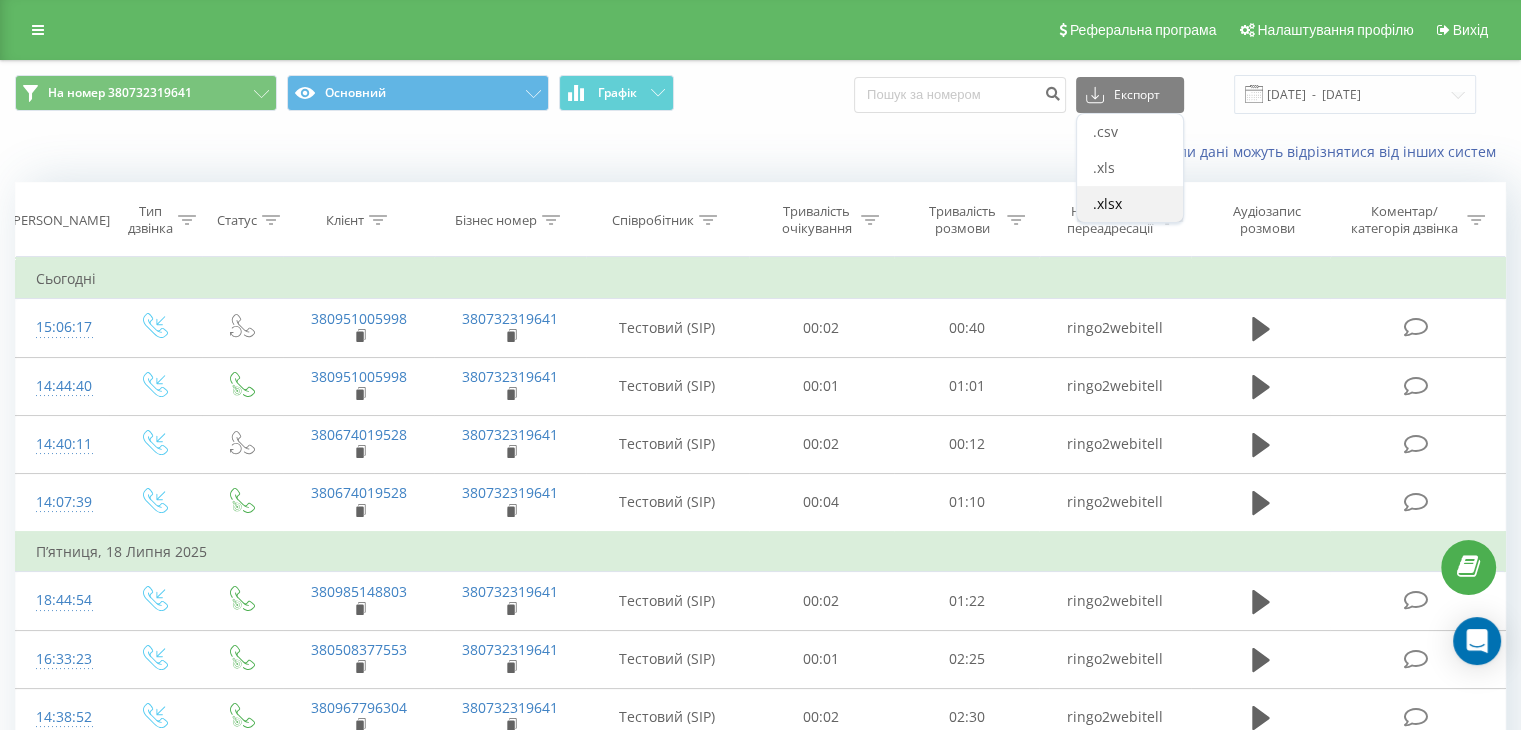click on ".xlsx" at bounding box center (1107, 203) 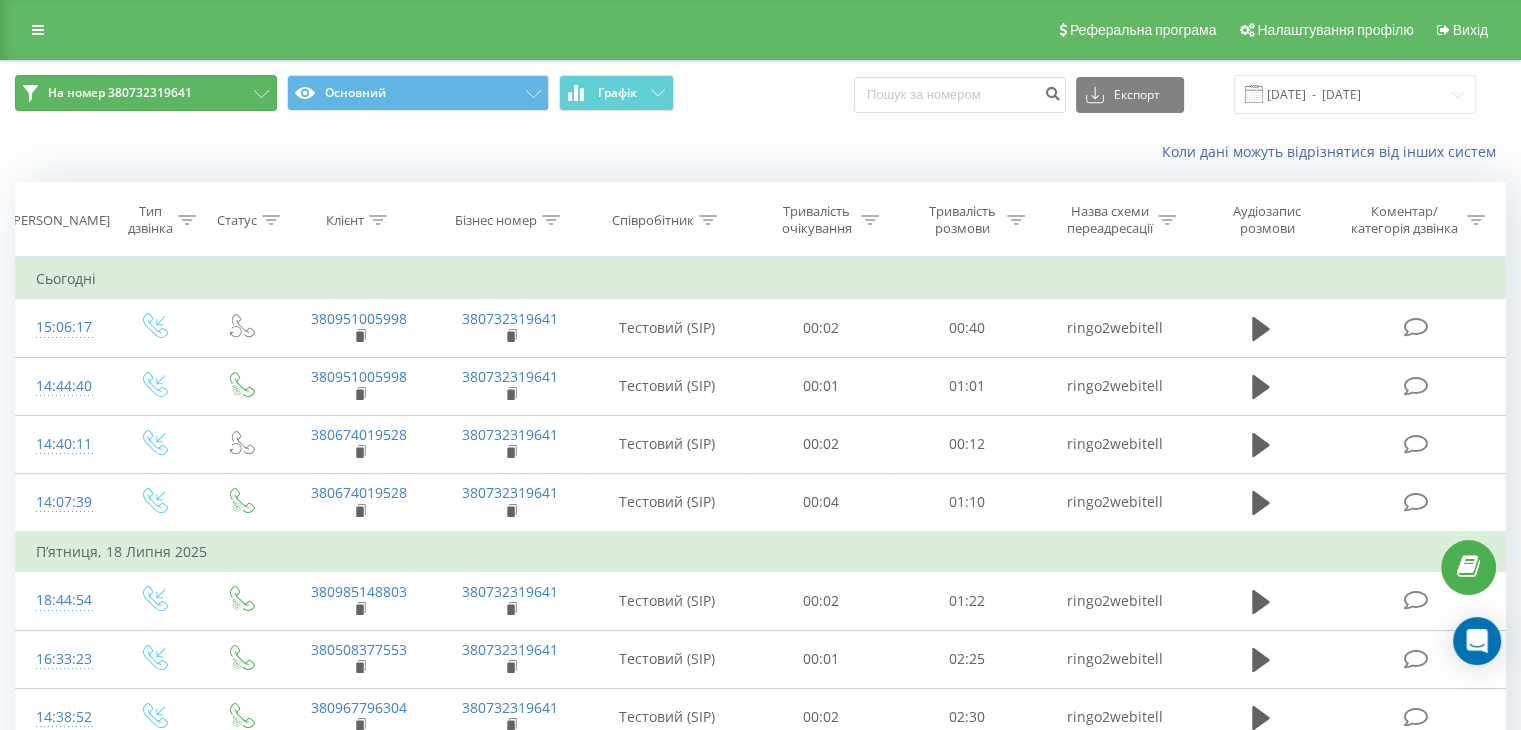 click on "На номер 380732319641" at bounding box center [146, 93] 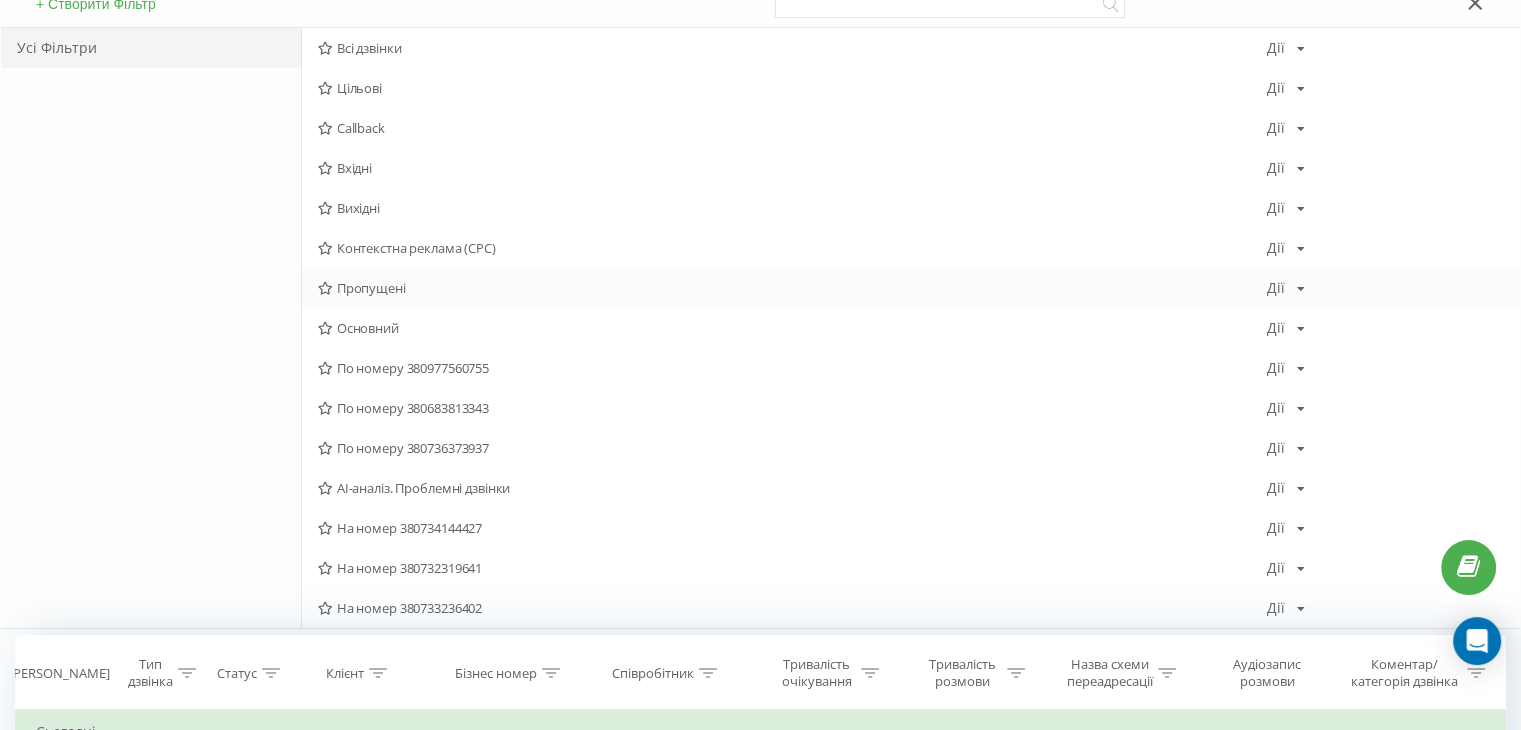 scroll, scrollTop: 204, scrollLeft: 0, axis: vertical 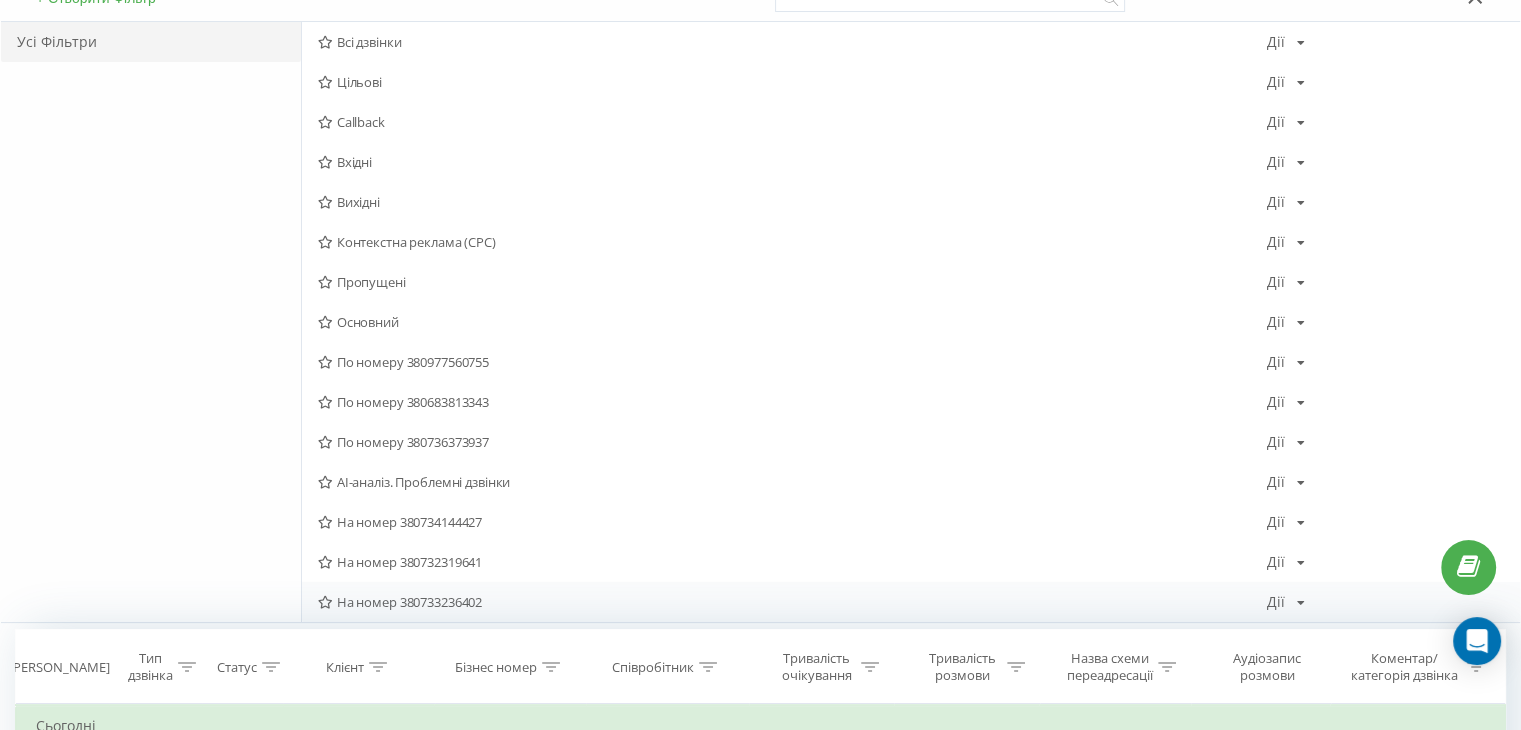 click on "На номер 380733236402" at bounding box center (792, 602) 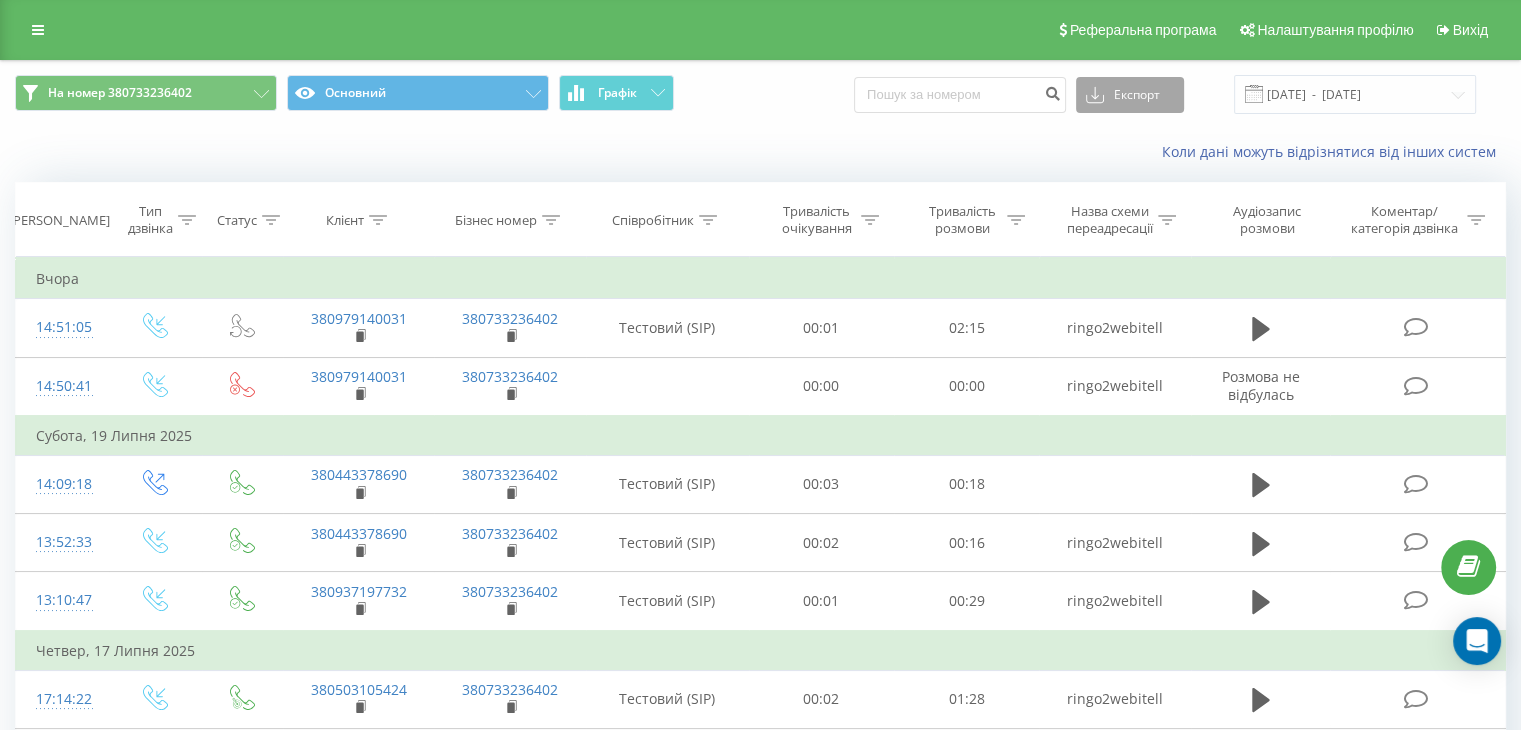 click 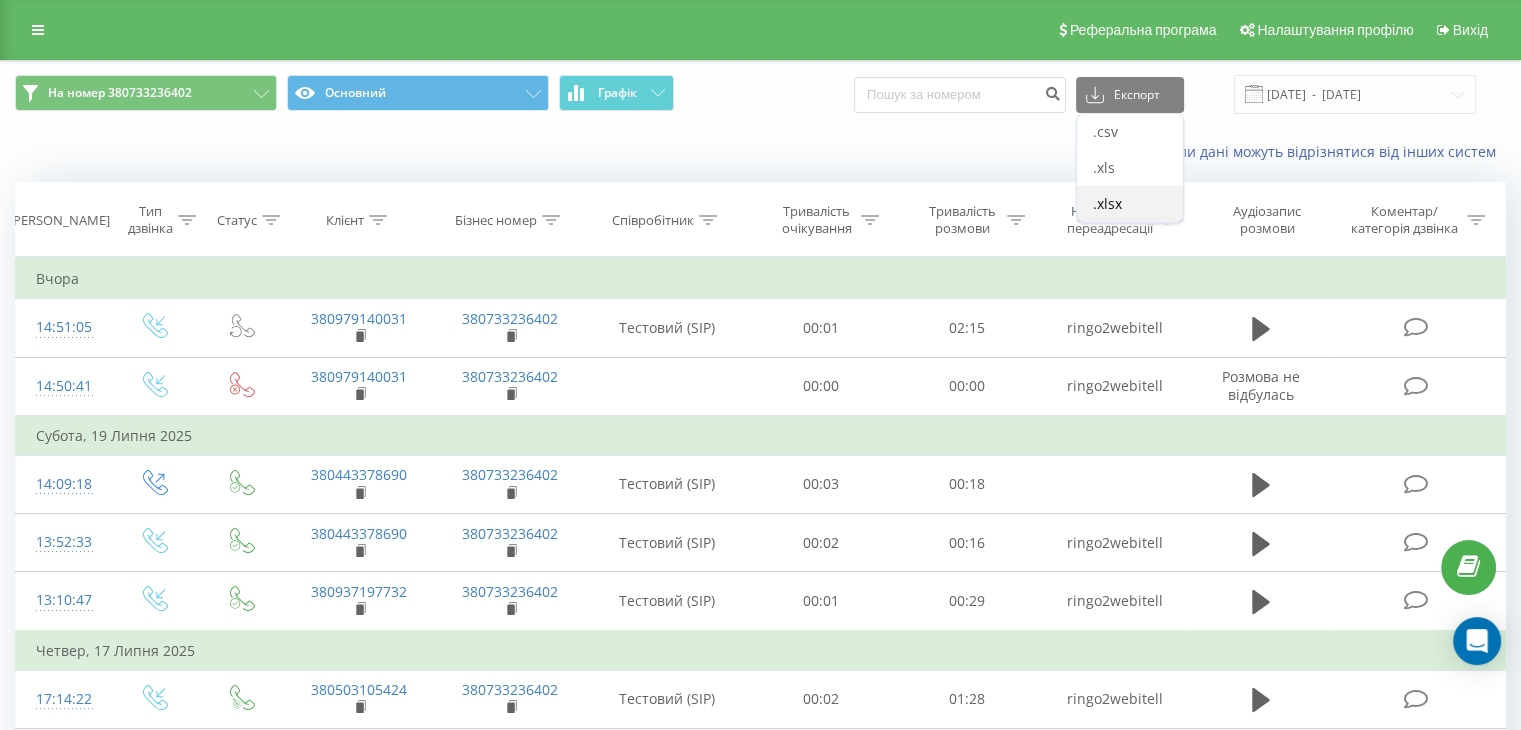 click on ".xlsx" at bounding box center [1107, 203] 